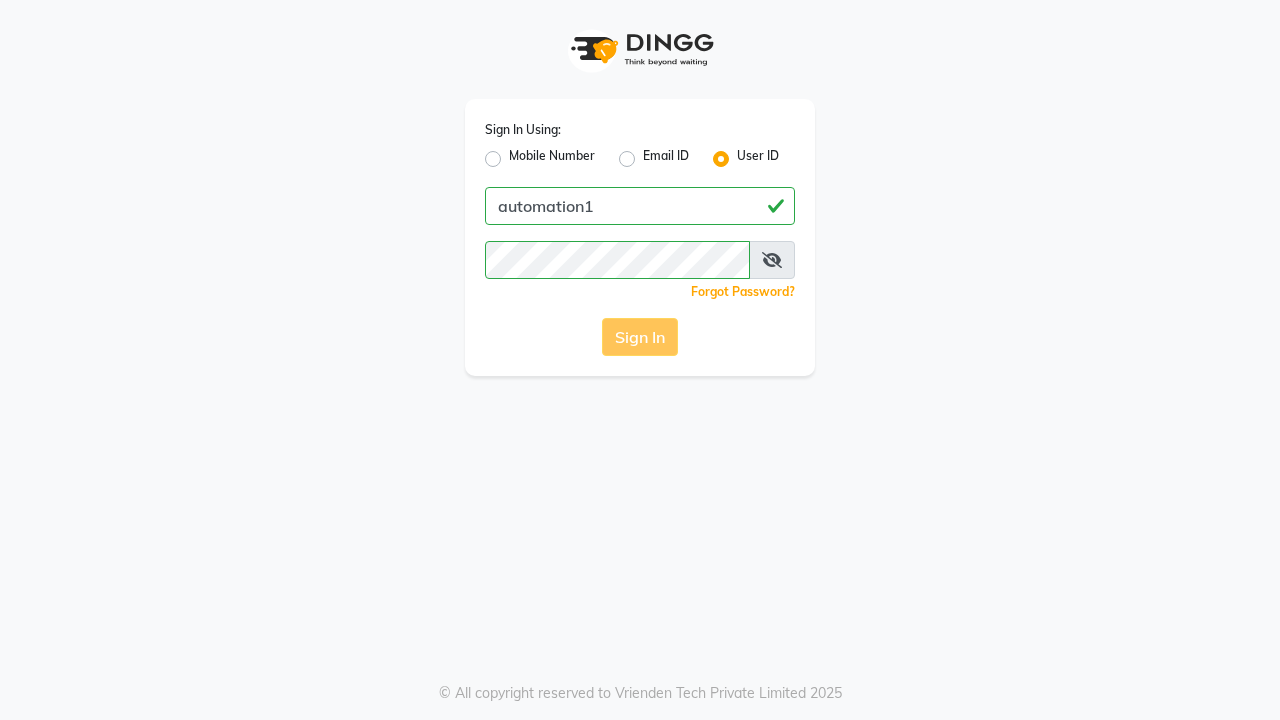 scroll, scrollTop: 0, scrollLeft: 0, axis: both 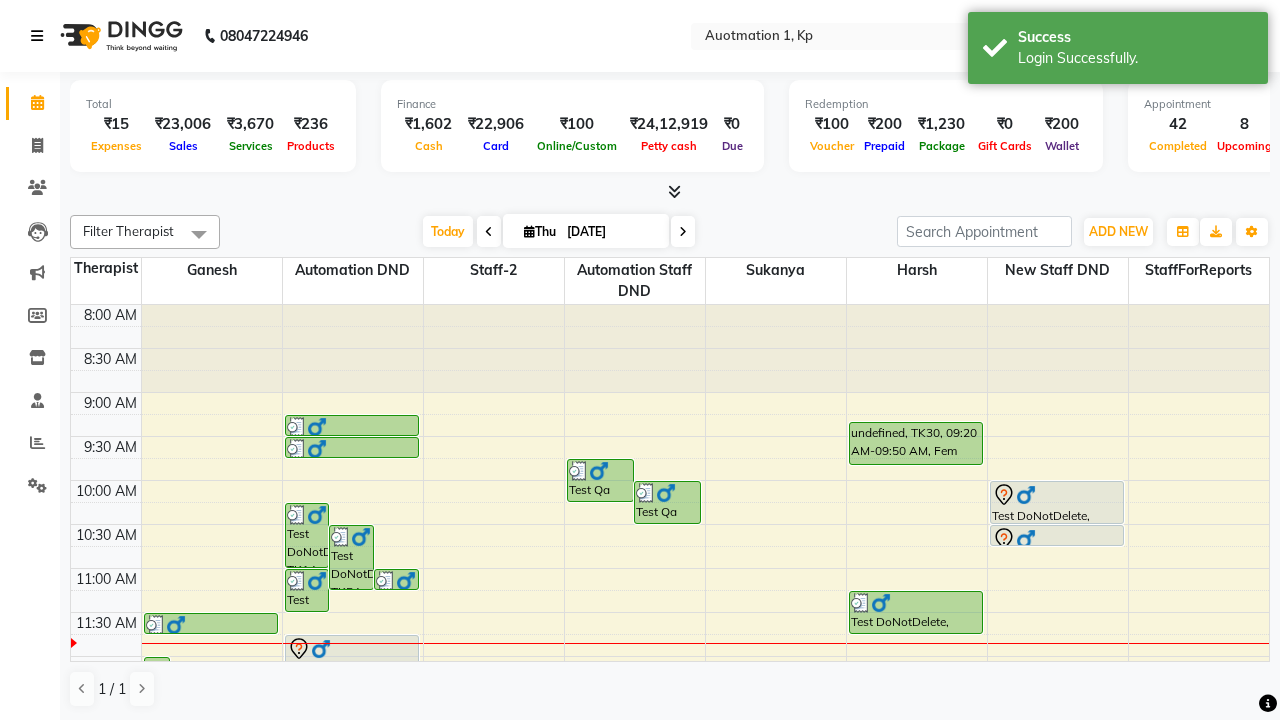 click at bounding box center [37, 36] 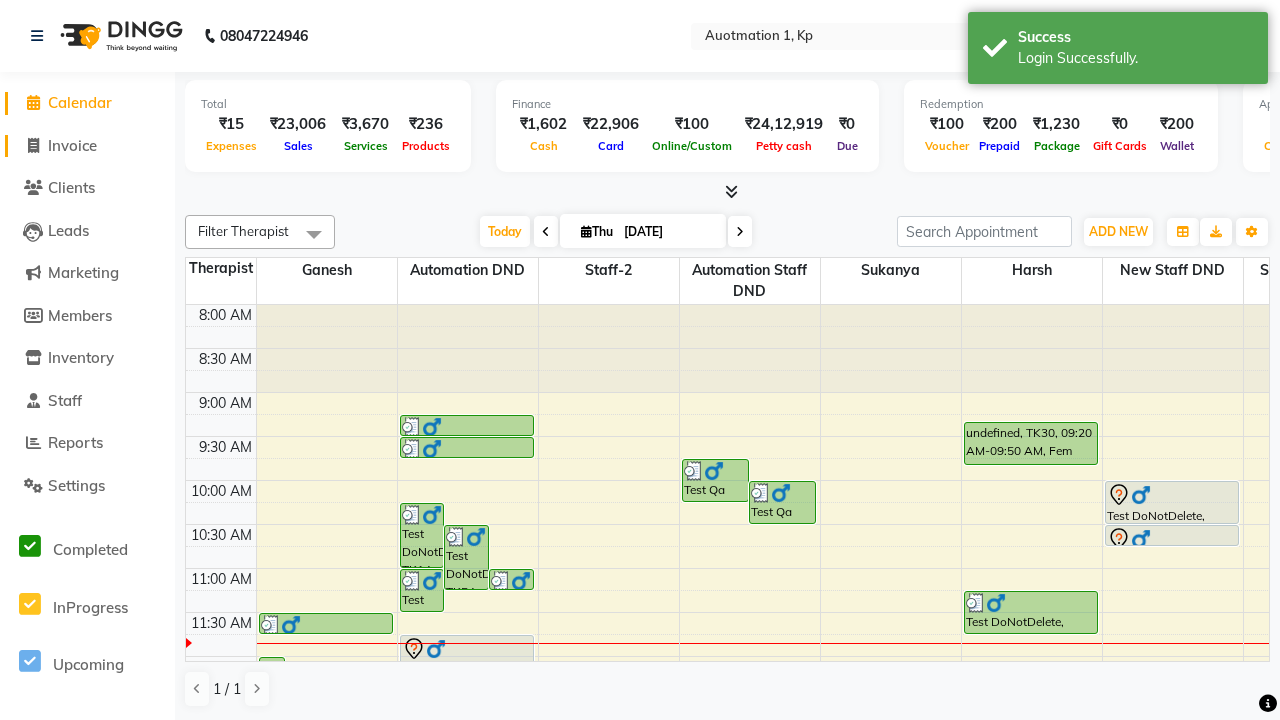 click on "Invoice" 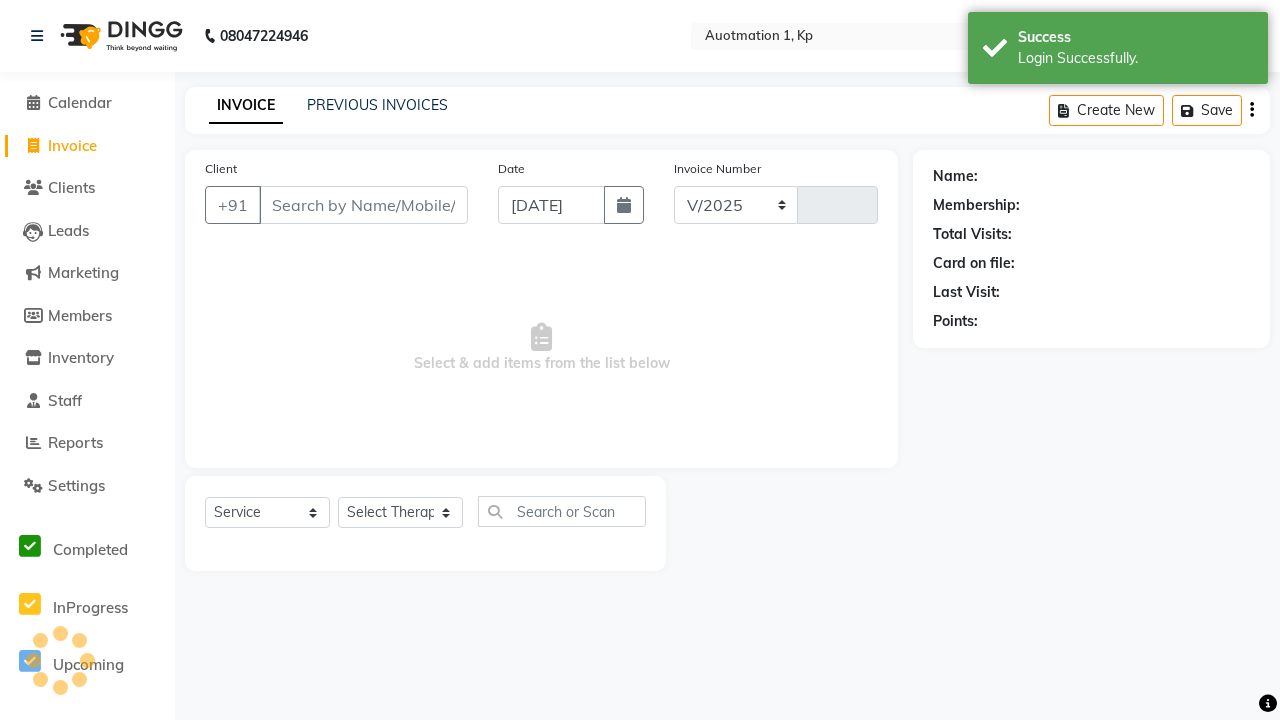 select on "150" 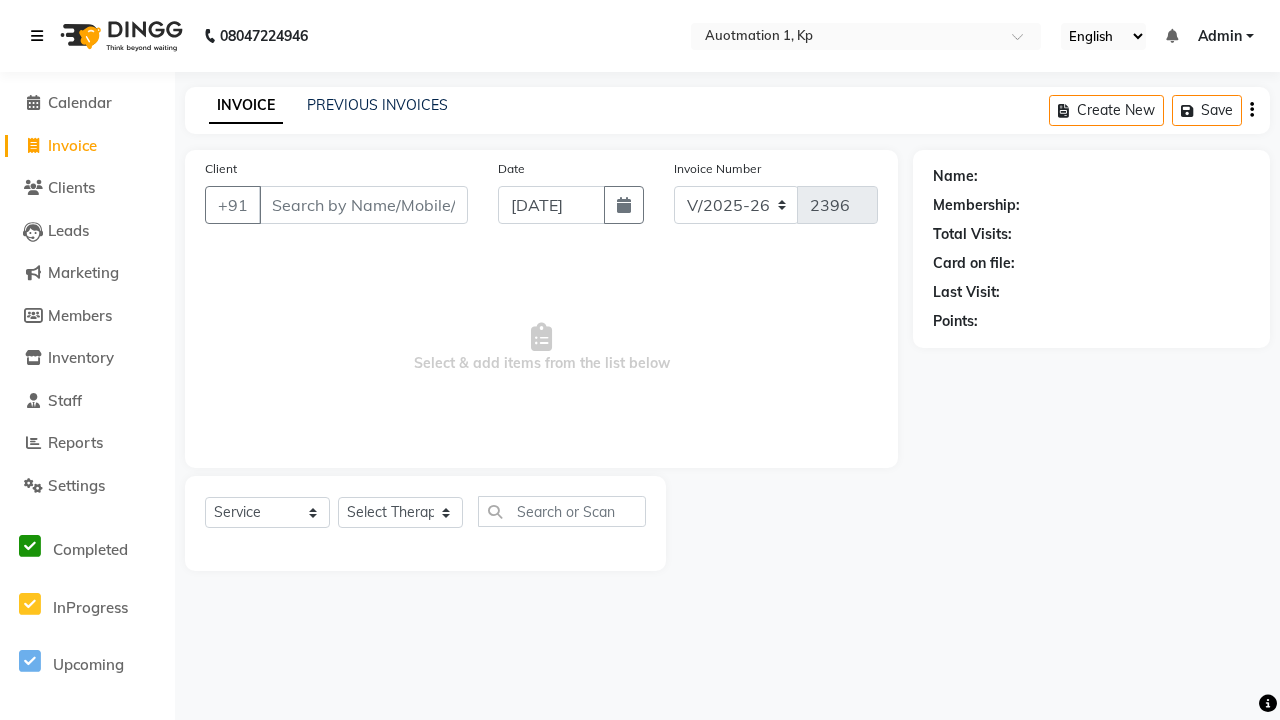 click at bounding box center [37, 36] 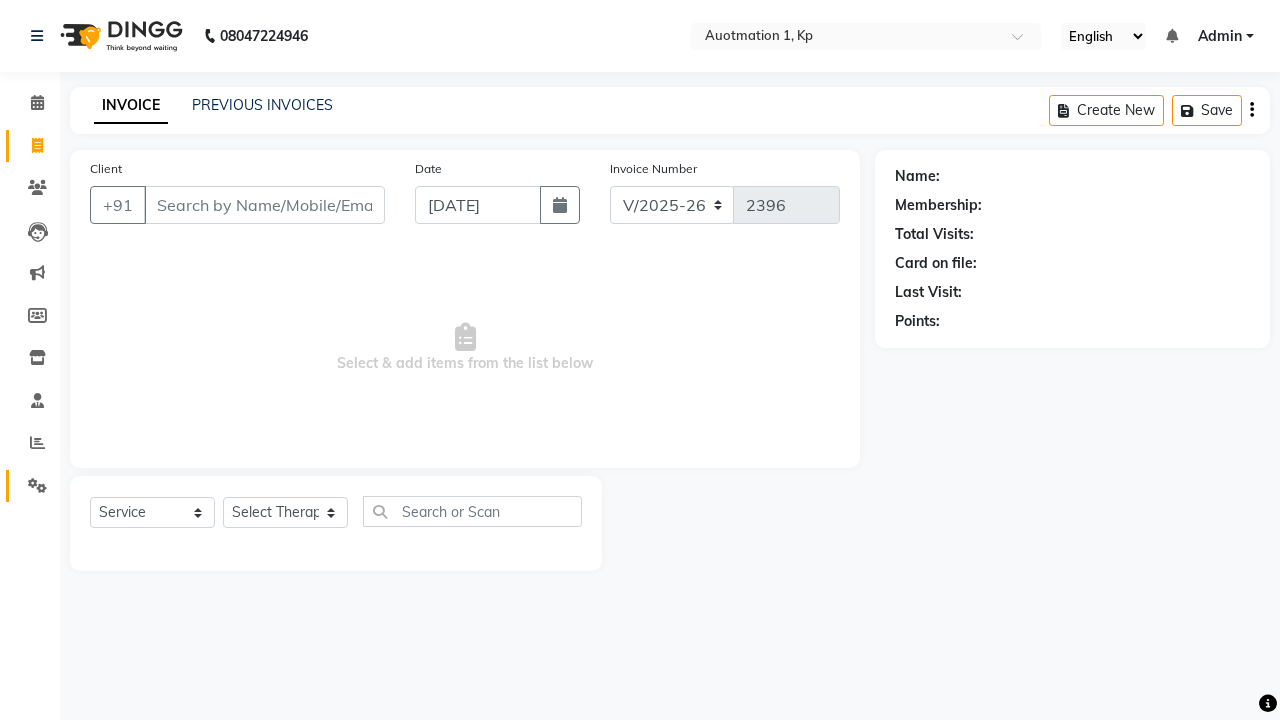 click 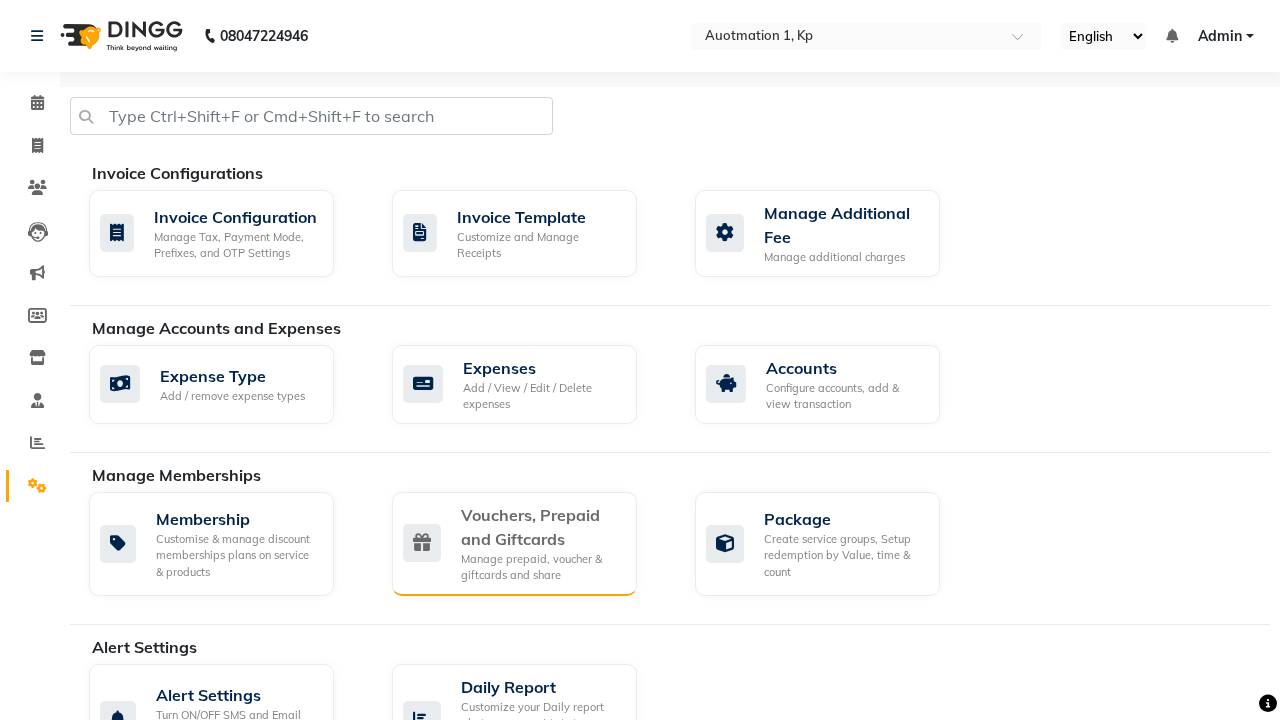 click on "Vouchers, Prepaid and Giftcards" 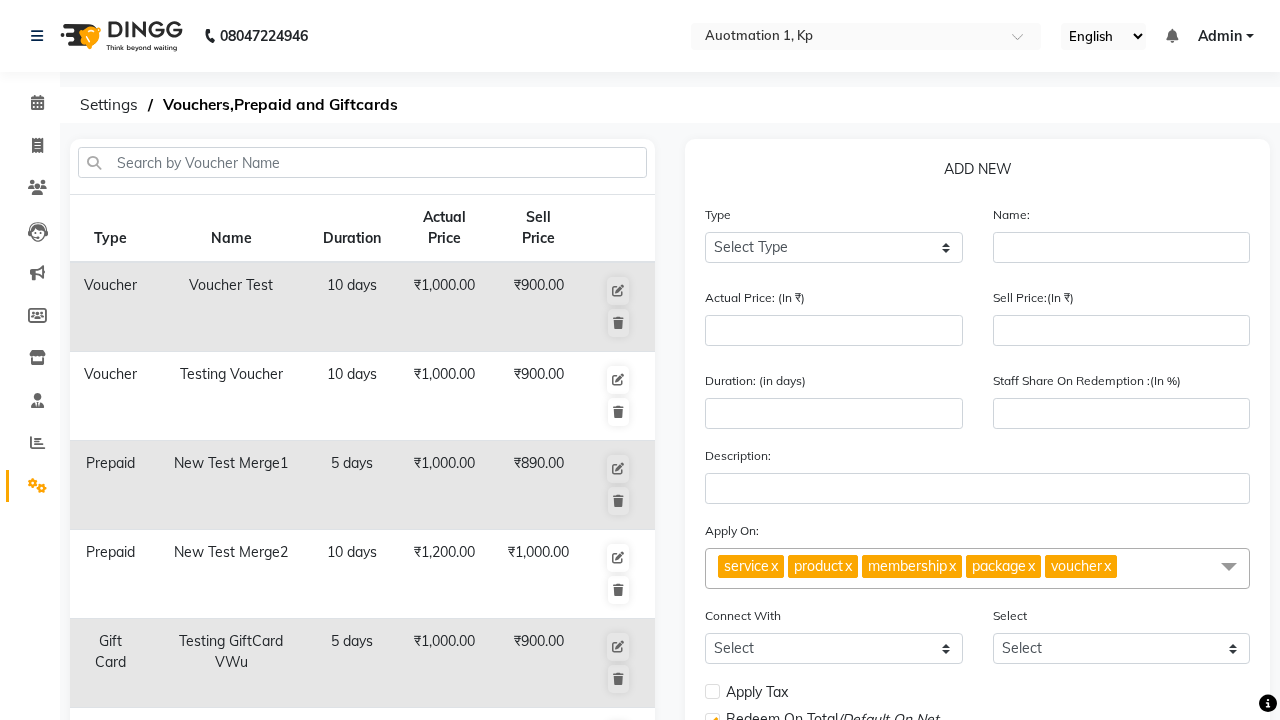 select on "G" 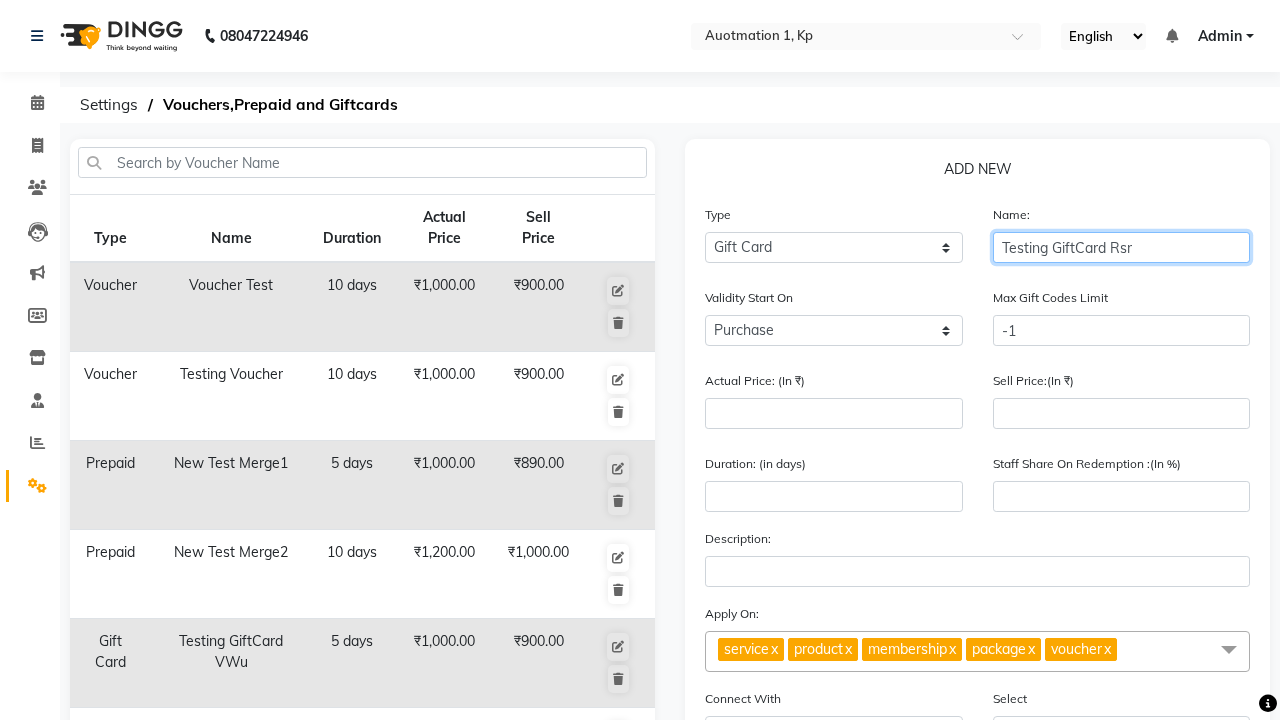 type on "Testing GiftCard Rsr" 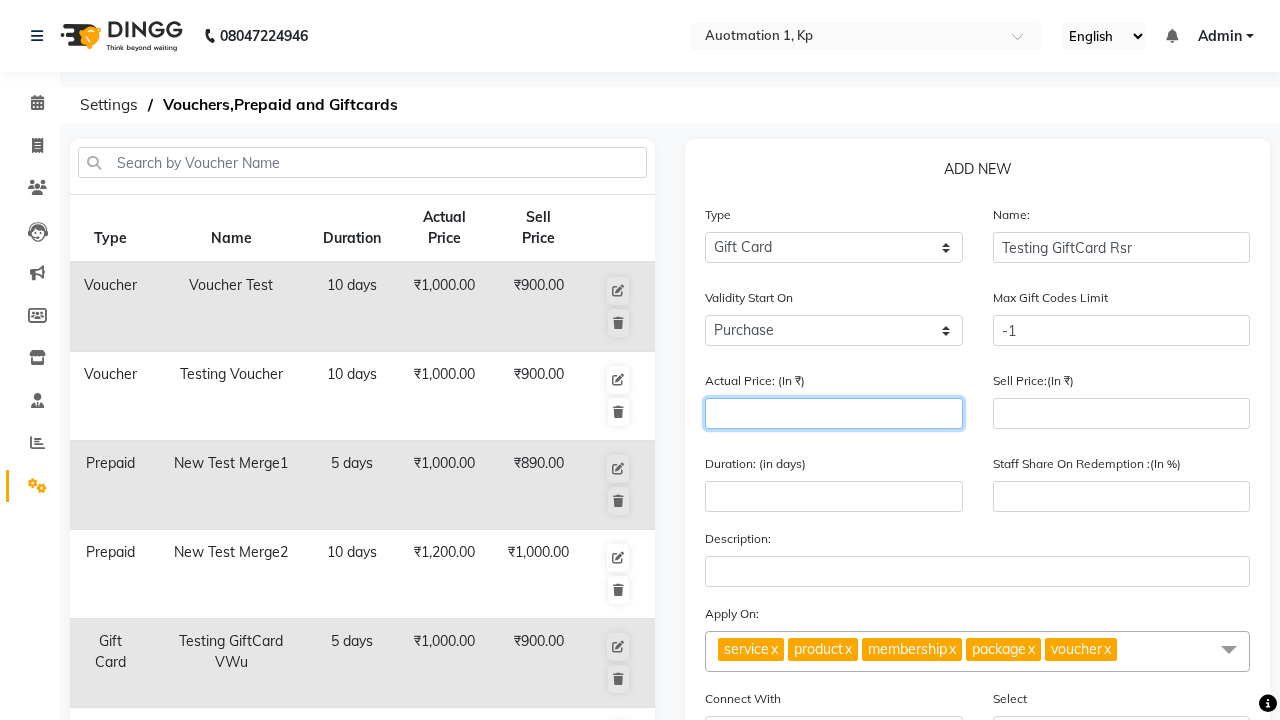 type on "1000" 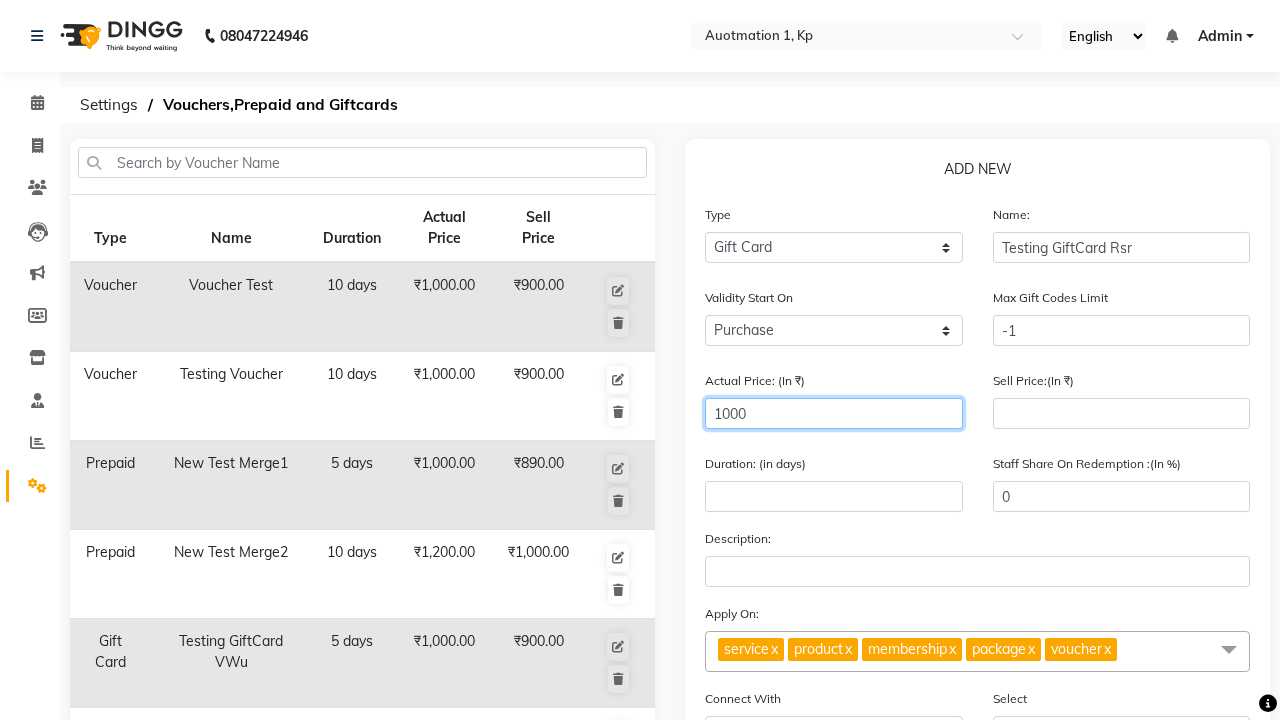 type on "1000" 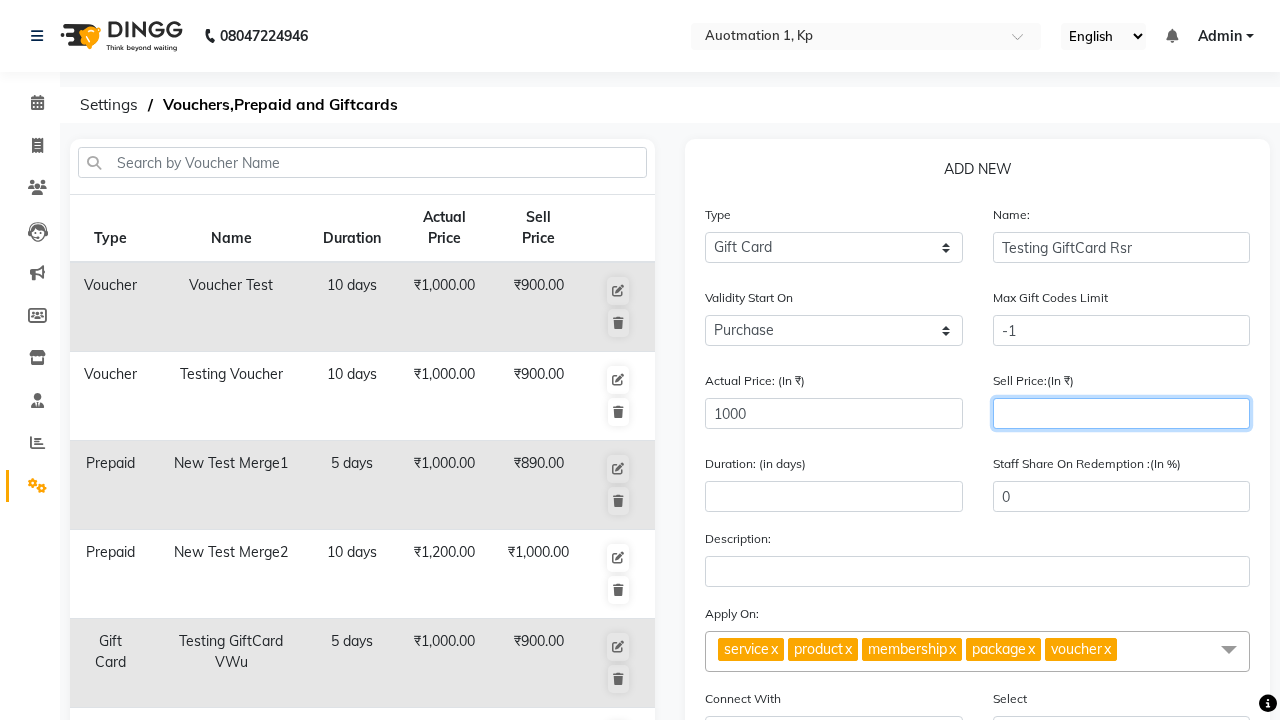 type on "900" 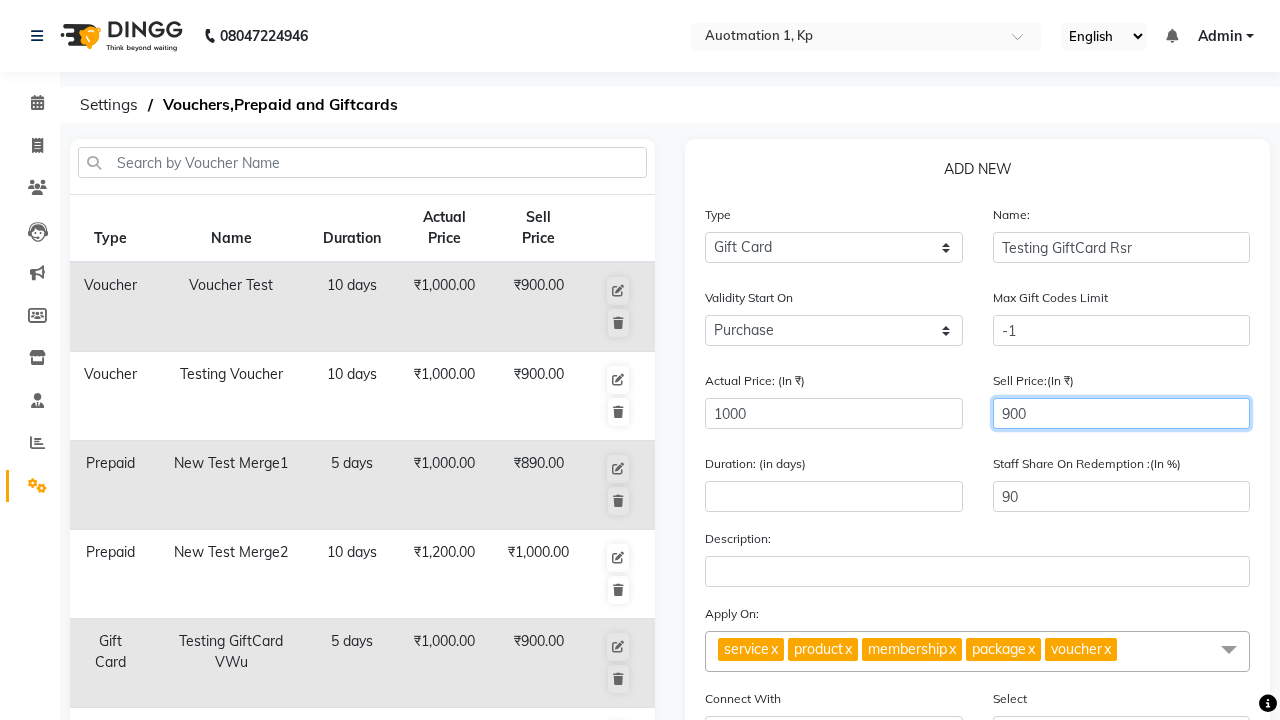type on "900" 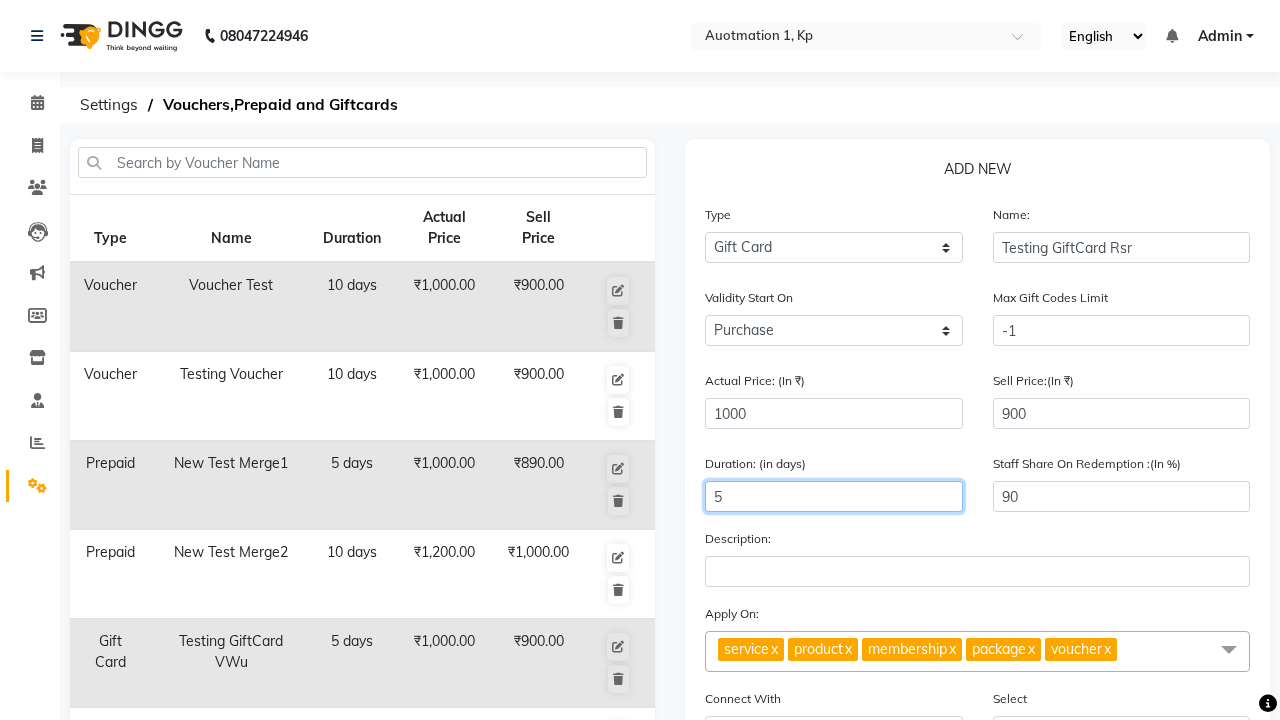 type on "5" 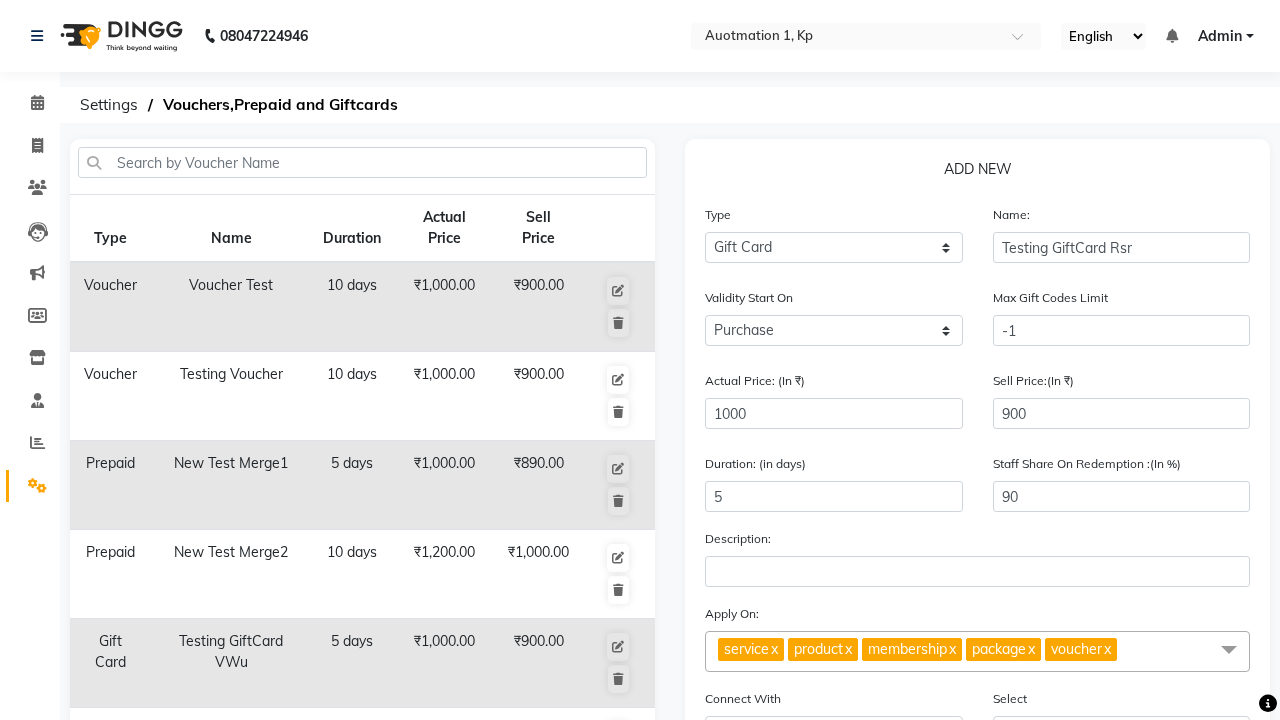 click on "Save" 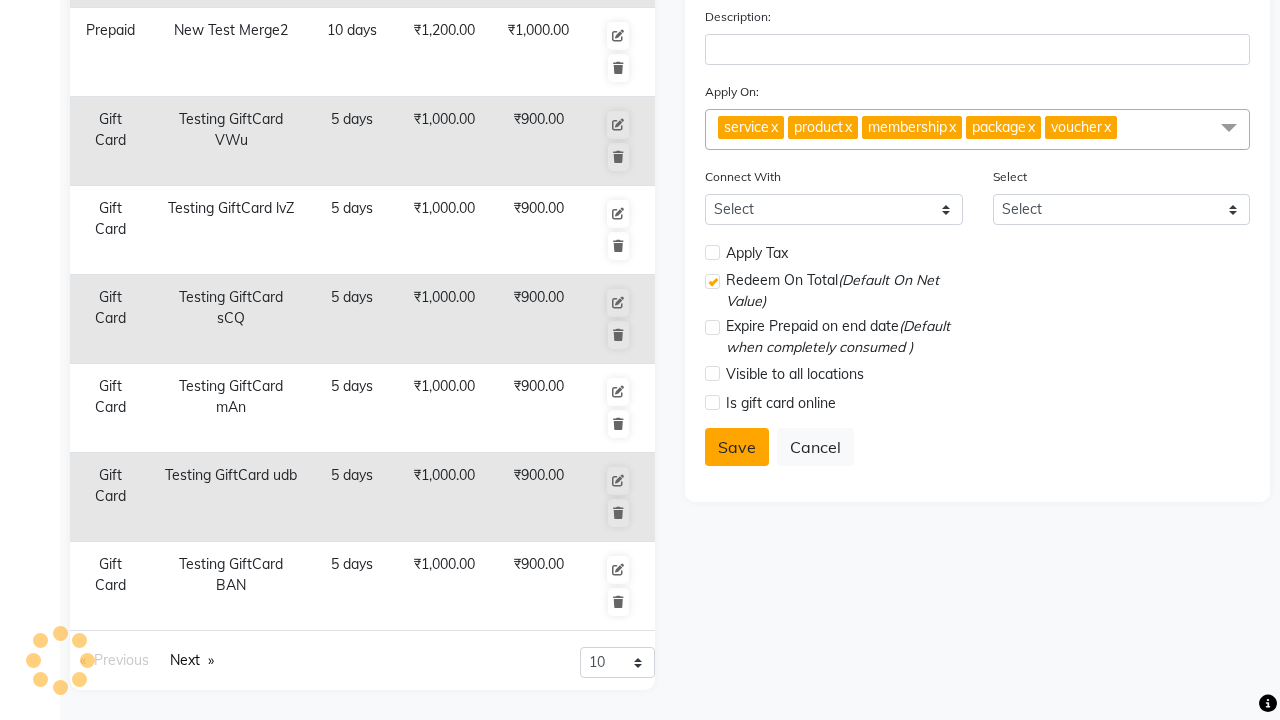 select 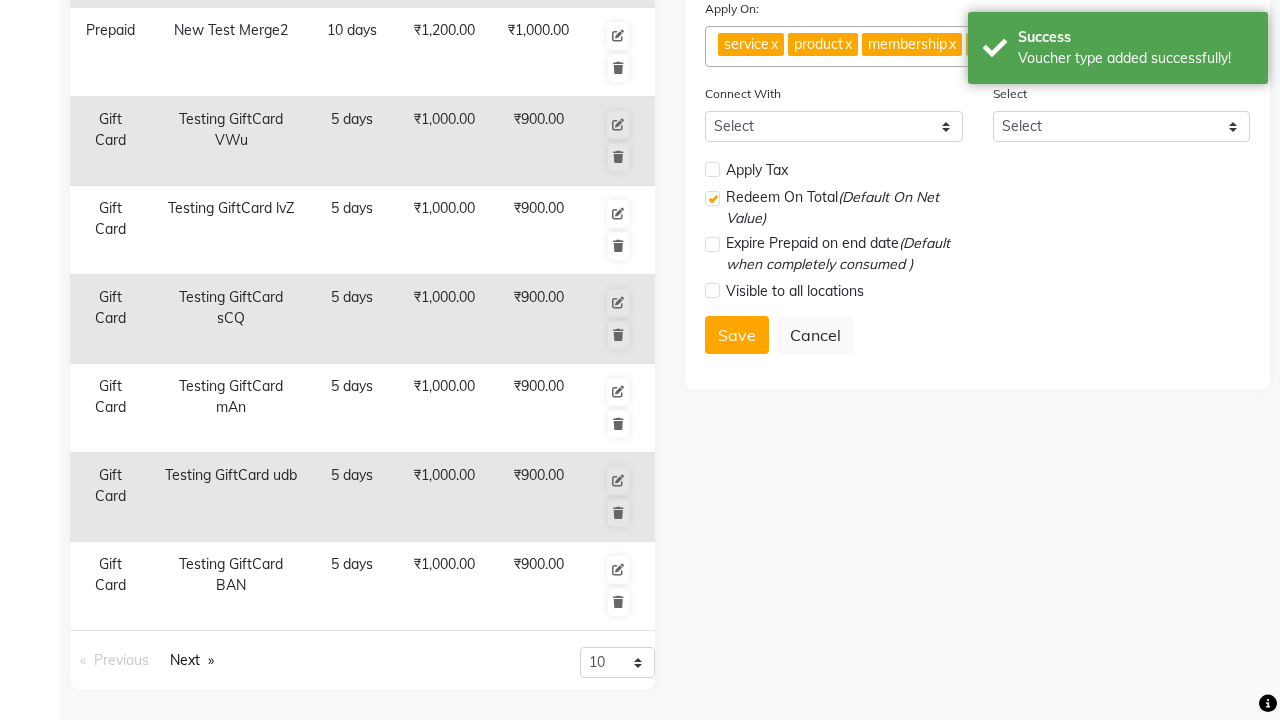 click on "Voucher type added successfully!" at bounding box center [1135, 58] 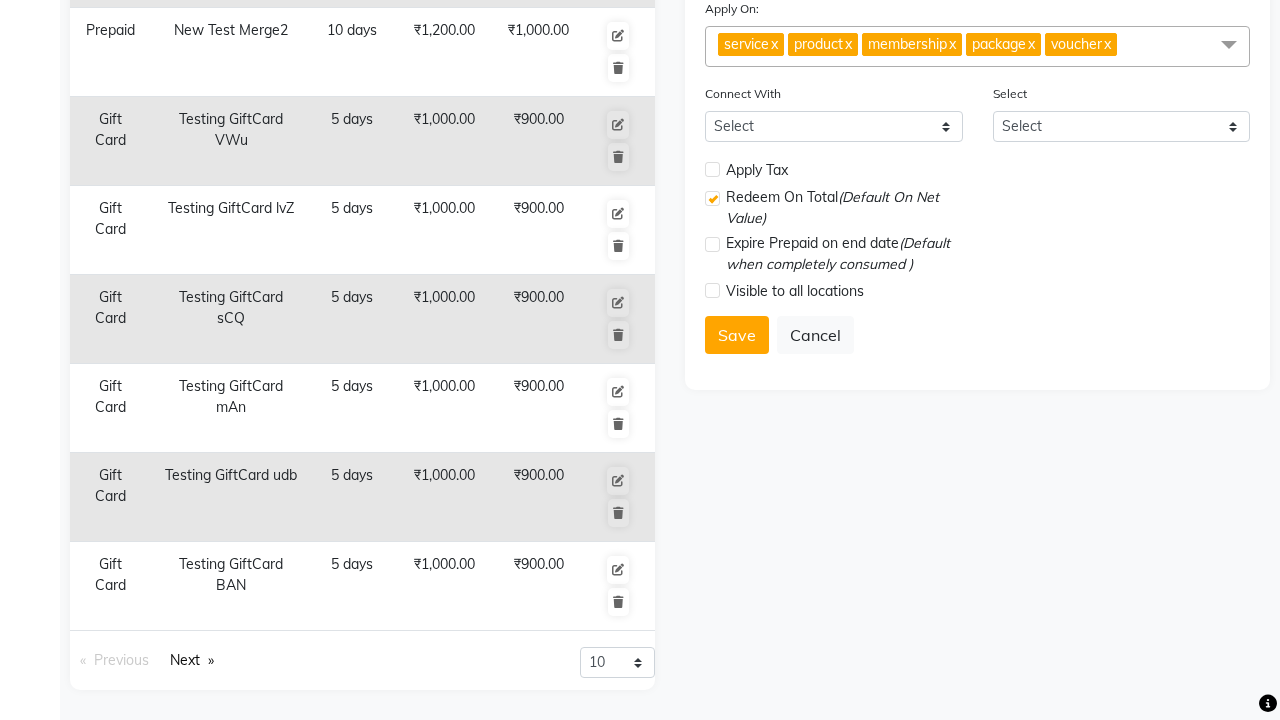 click at bounding box center [37, -486] 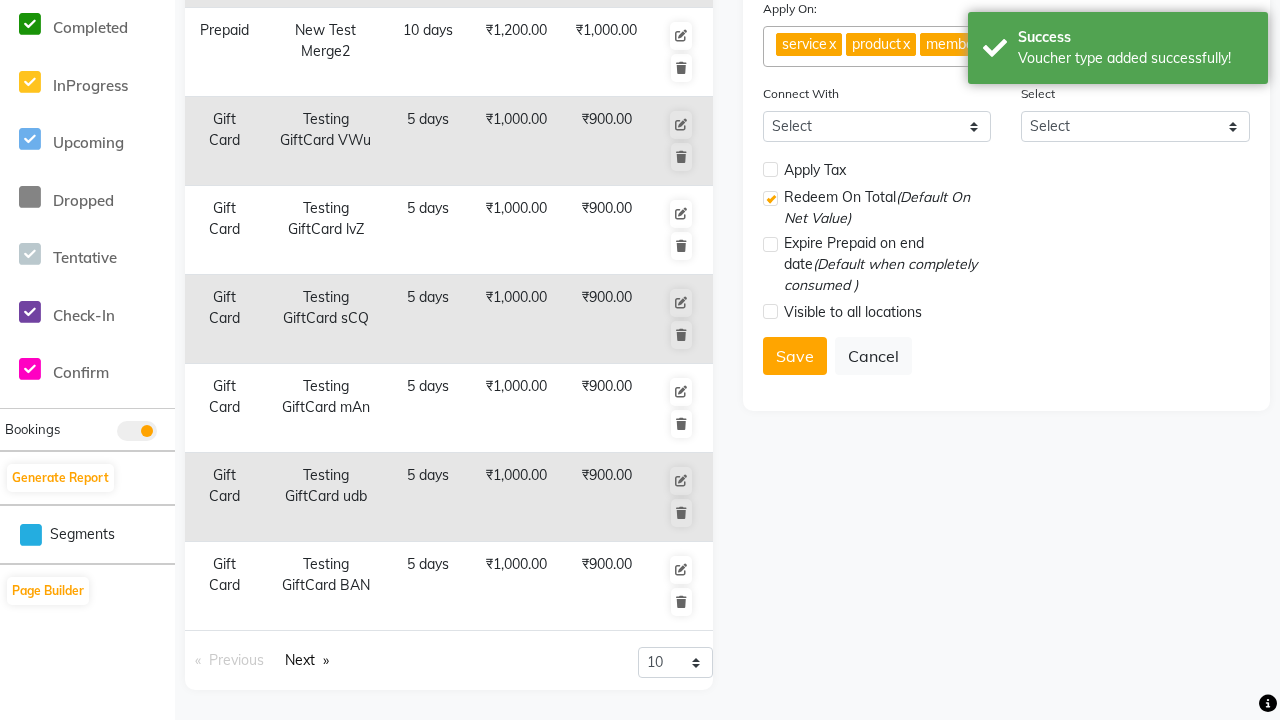 scroll, scrollTop: 0, scrollLeft: 0, axis: both 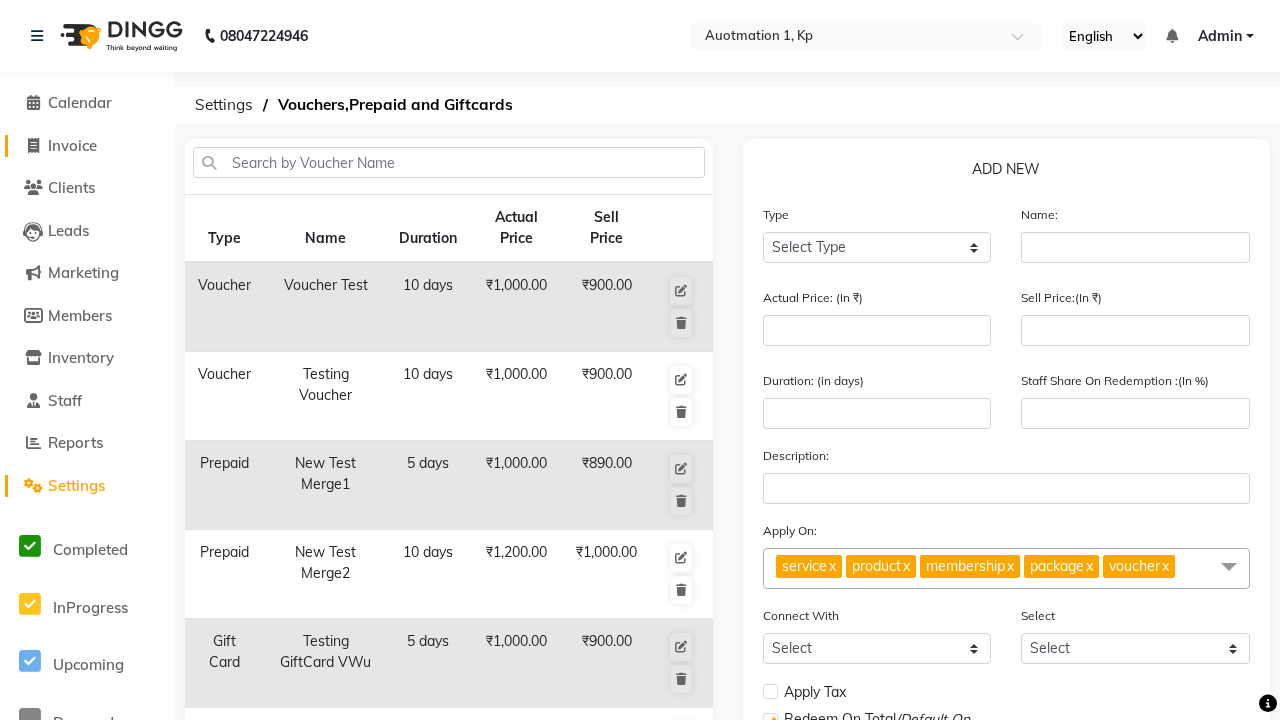 click on "Invoice" 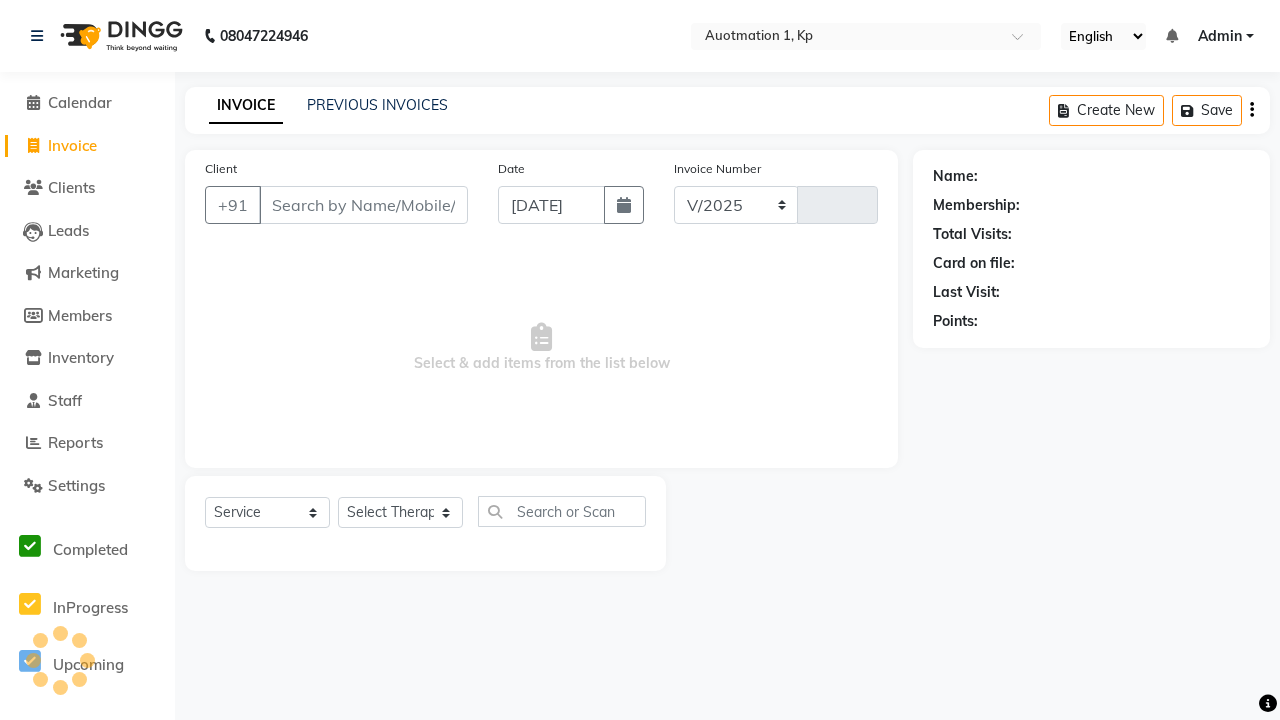 select on "150" 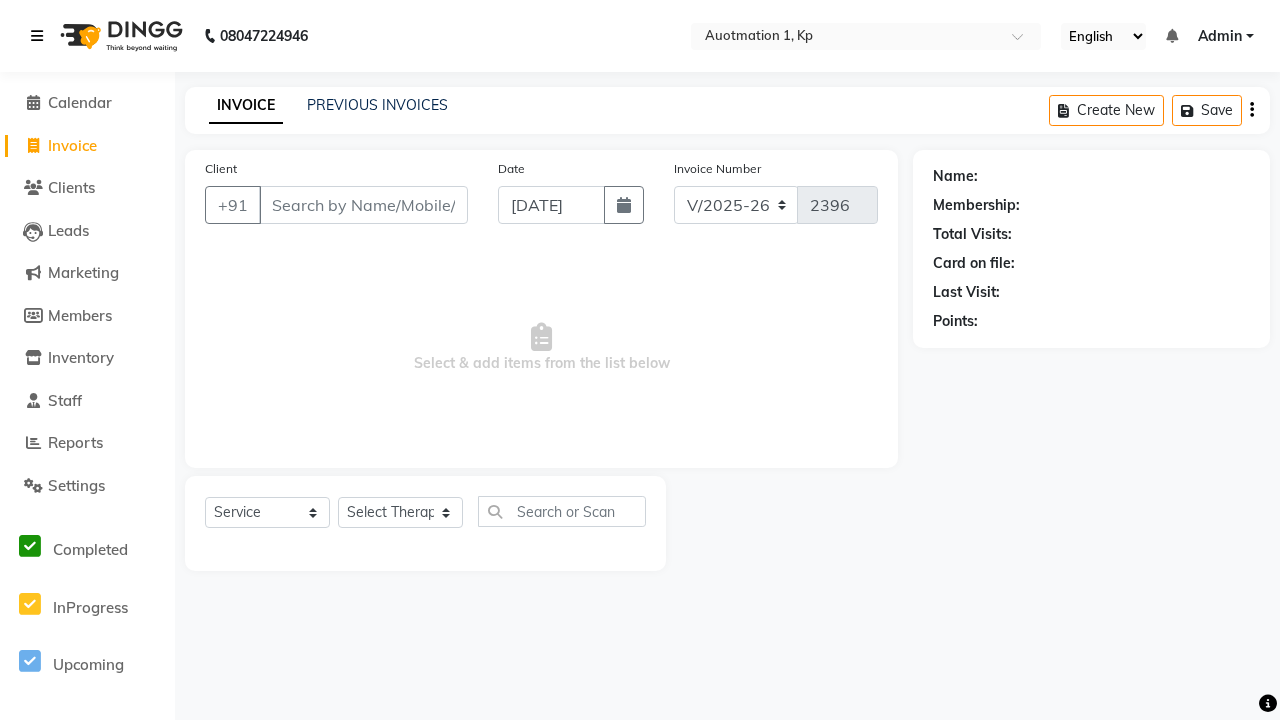 click at bounding box center (37, 36) 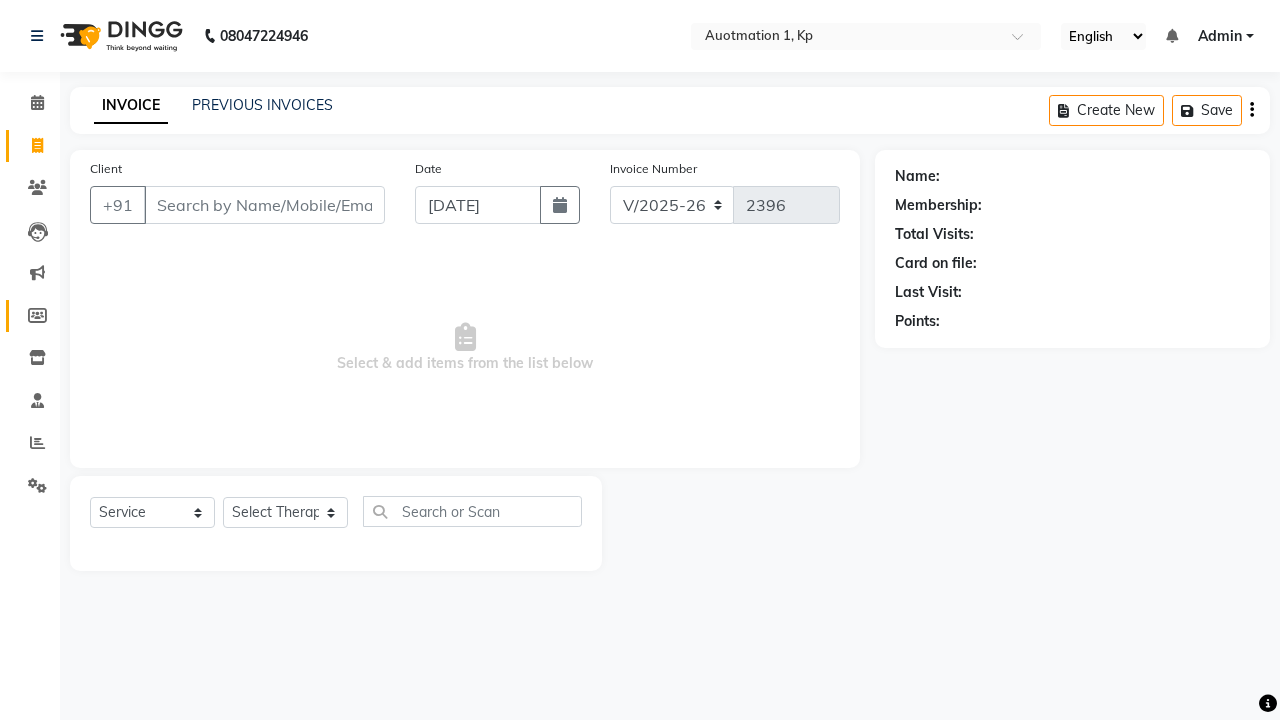 click 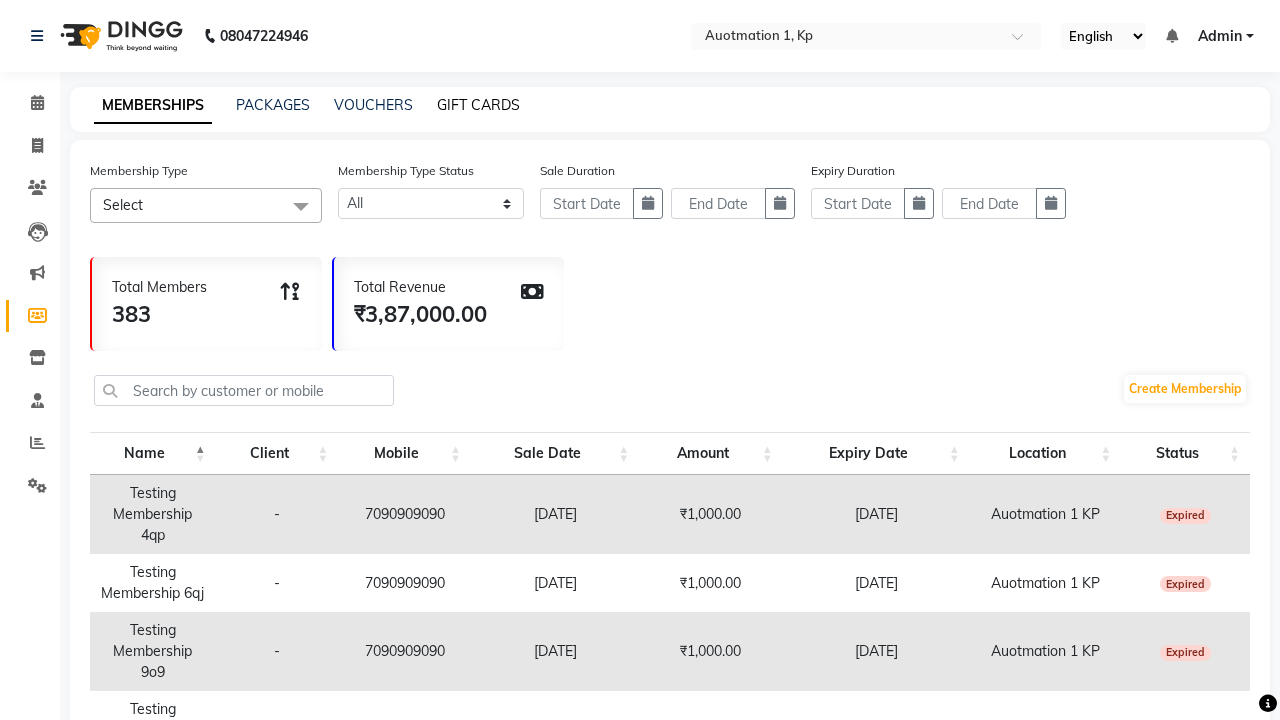 click on "GIFT CARDS" 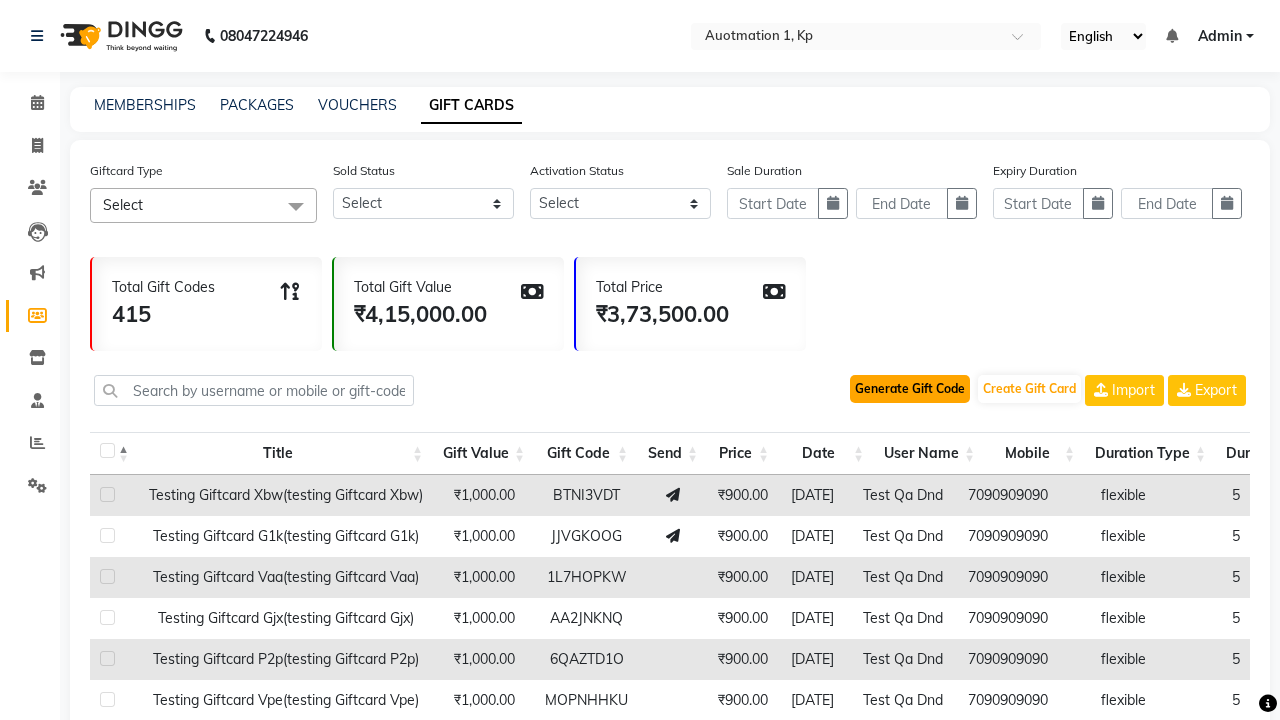 click on "Generate Gift Code" 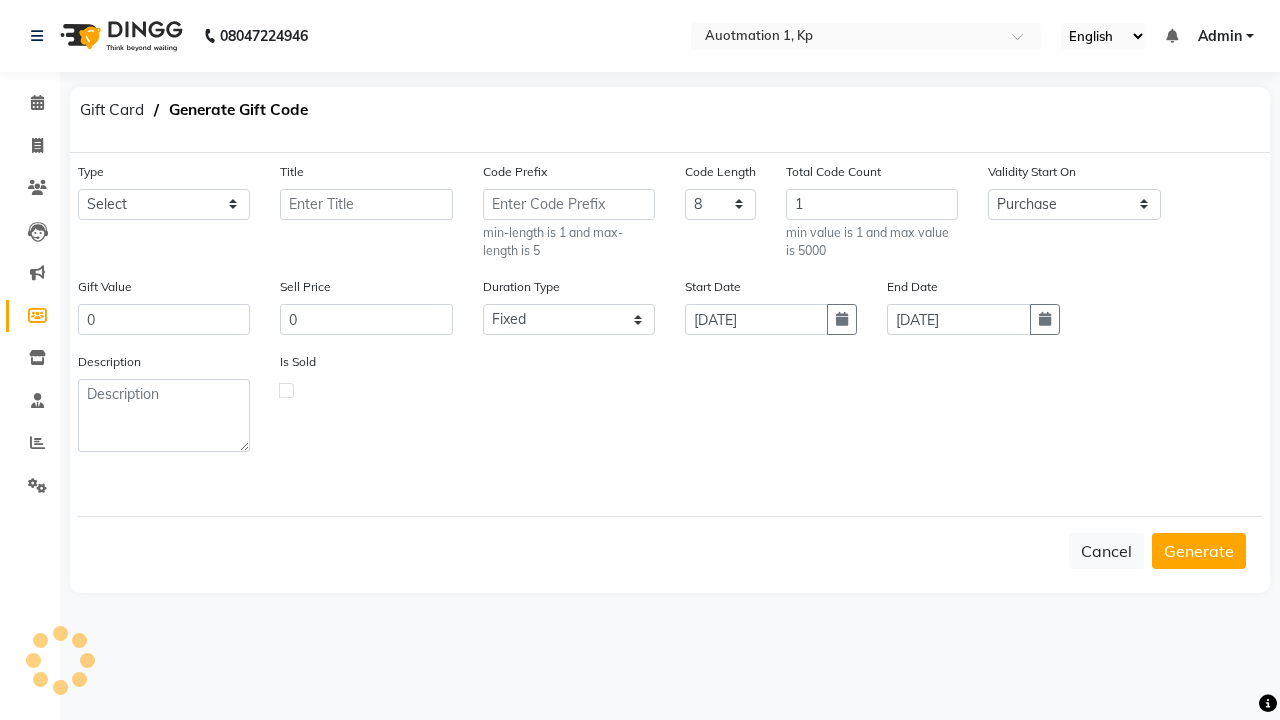 select on "2180" 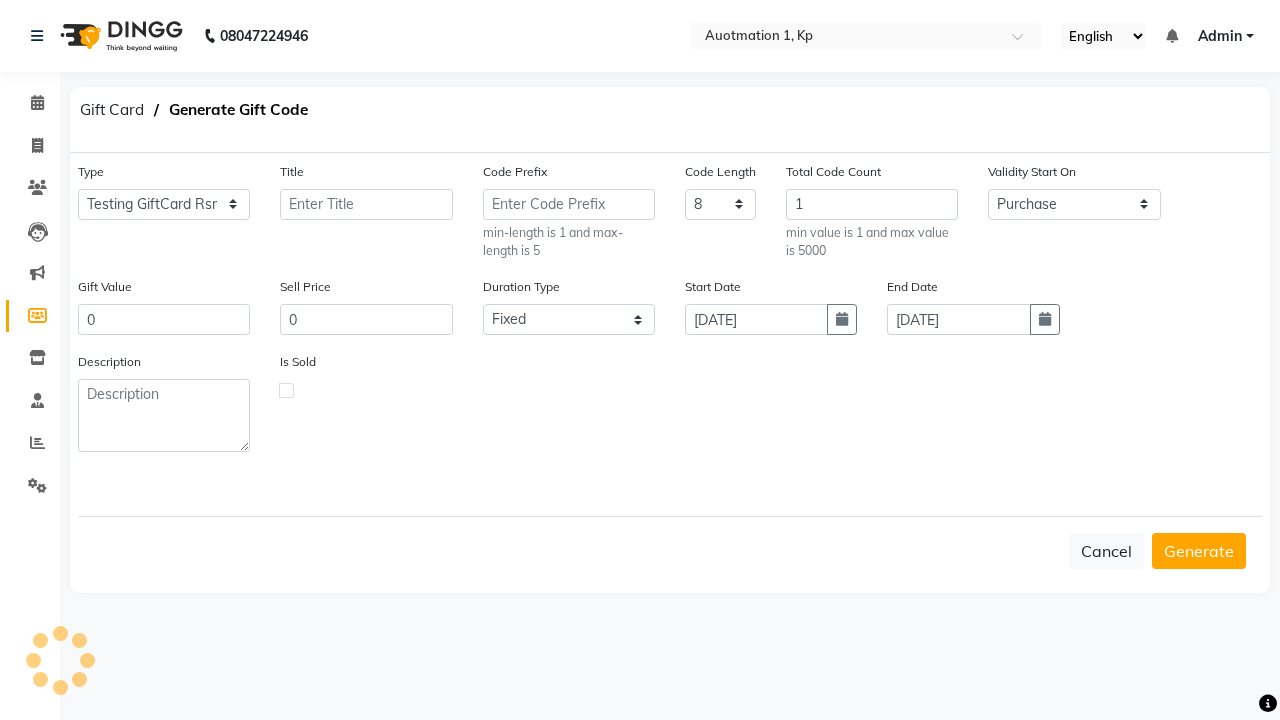 type on "Testing GiftCard Rsr" 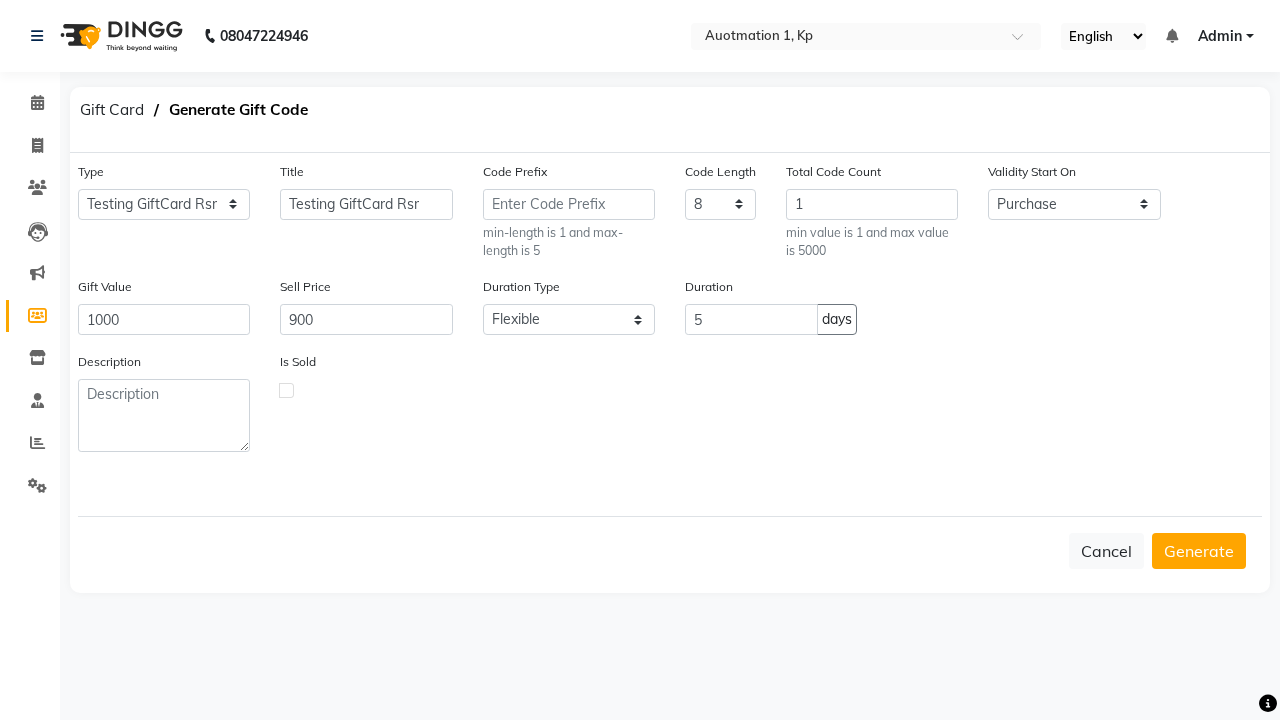 click 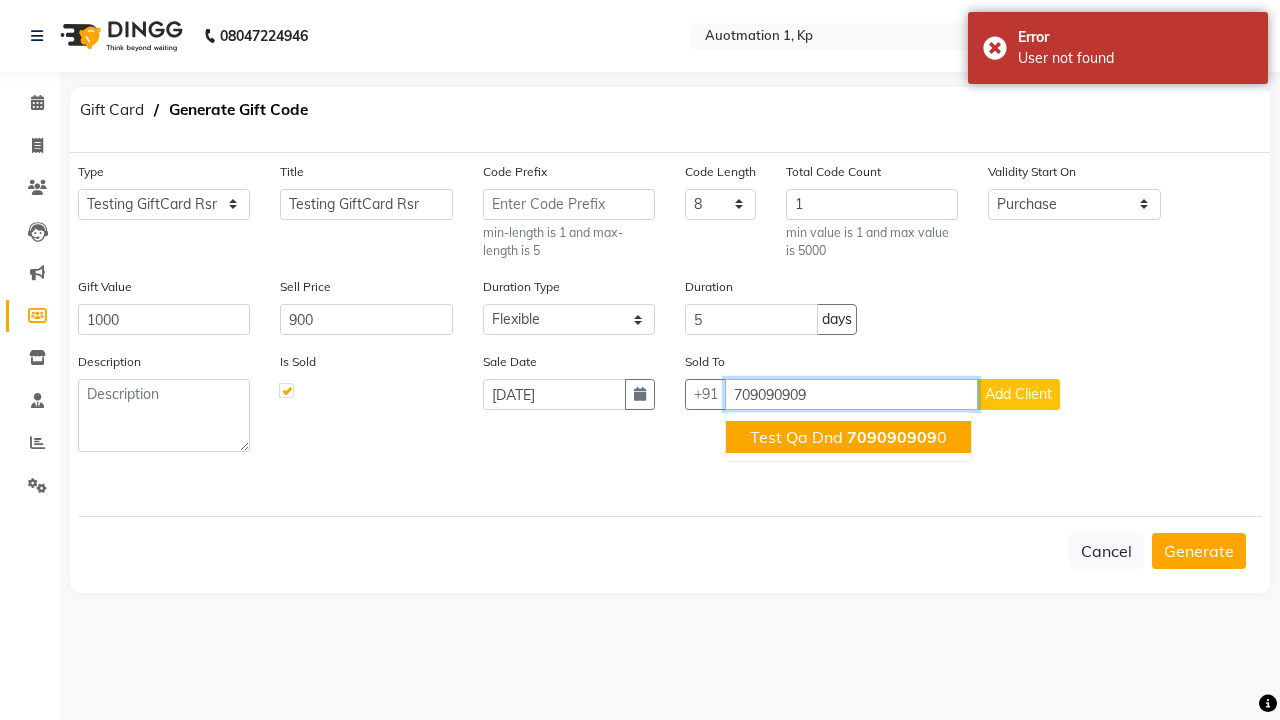 click on "709090909" 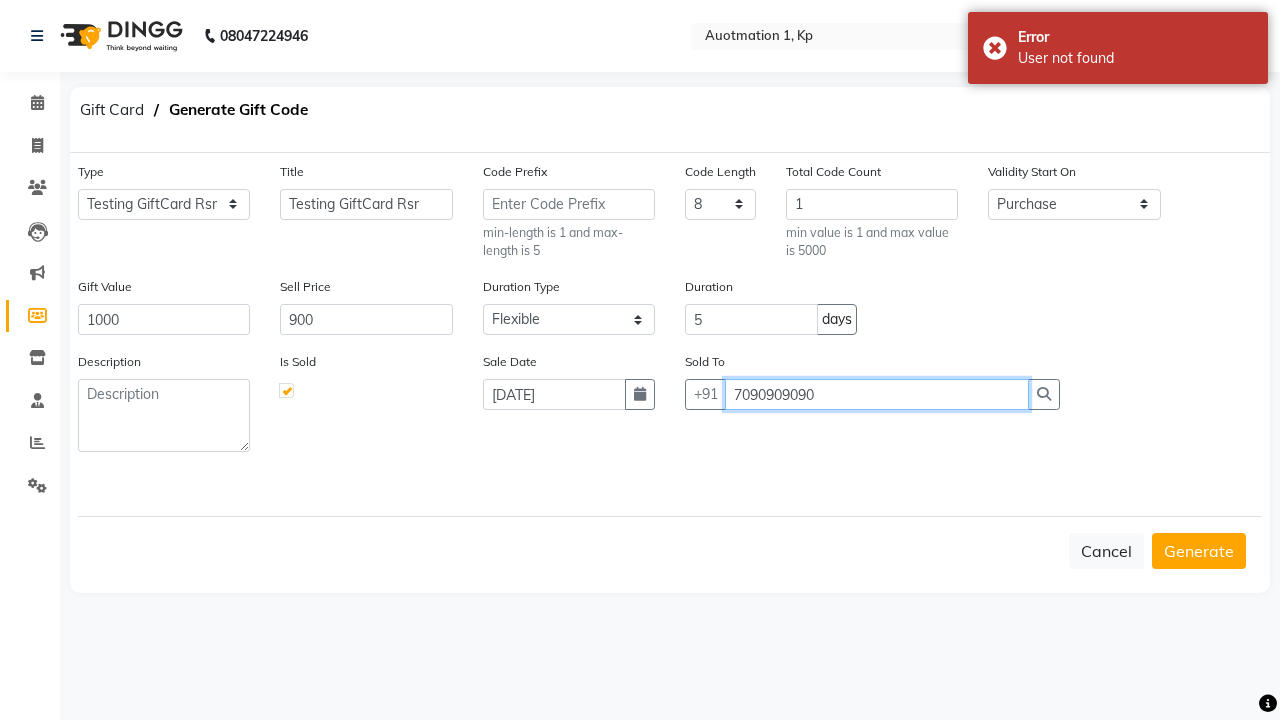 type on "7090909090" 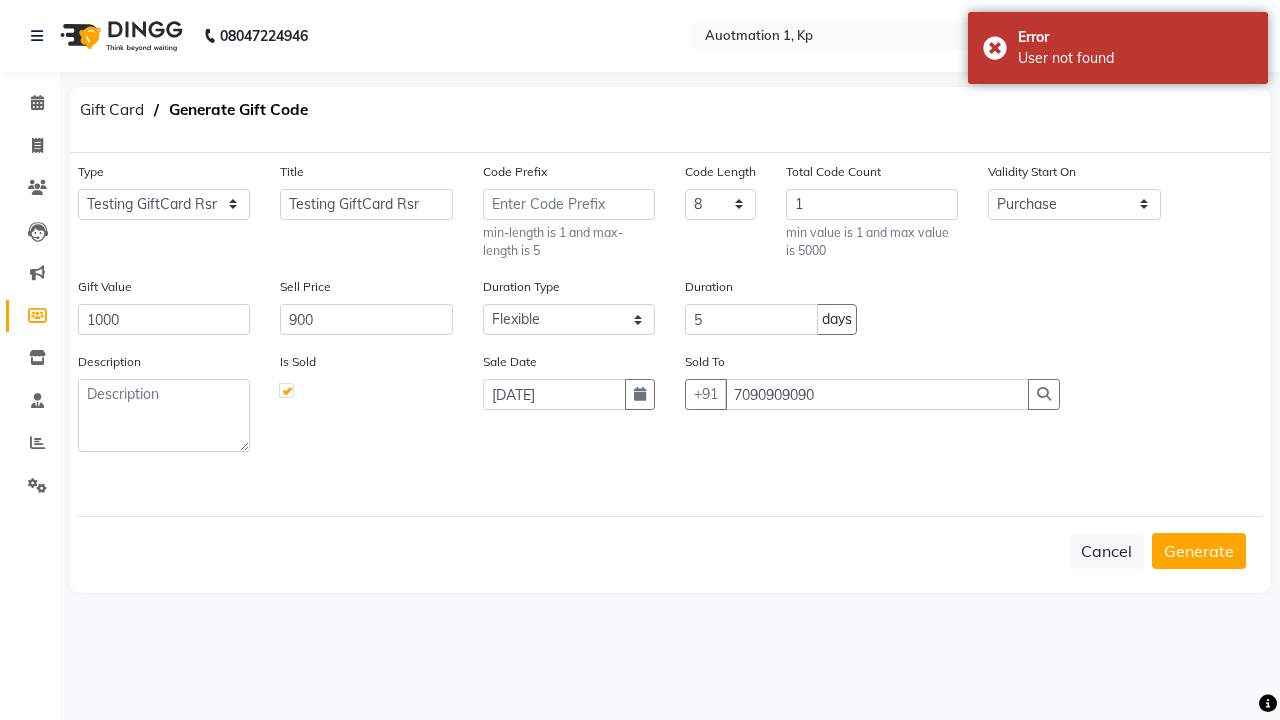 click on "Generate" 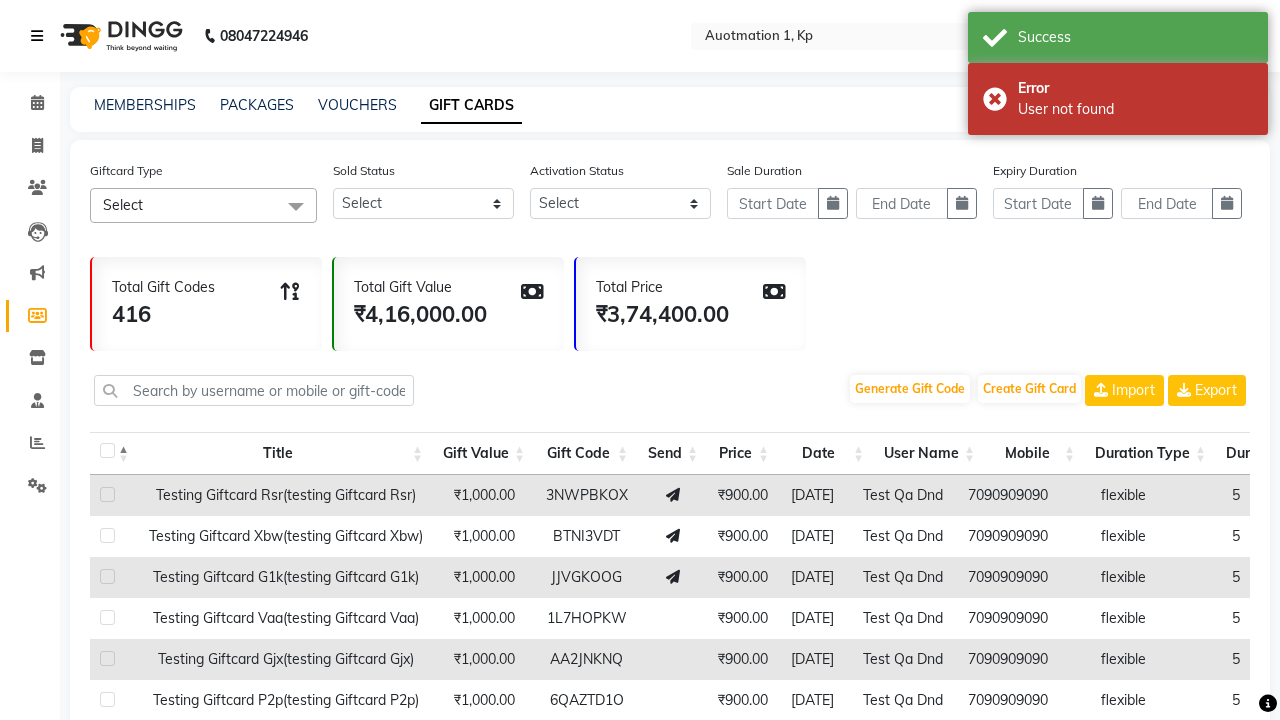 click at bounding box center [37, 36] 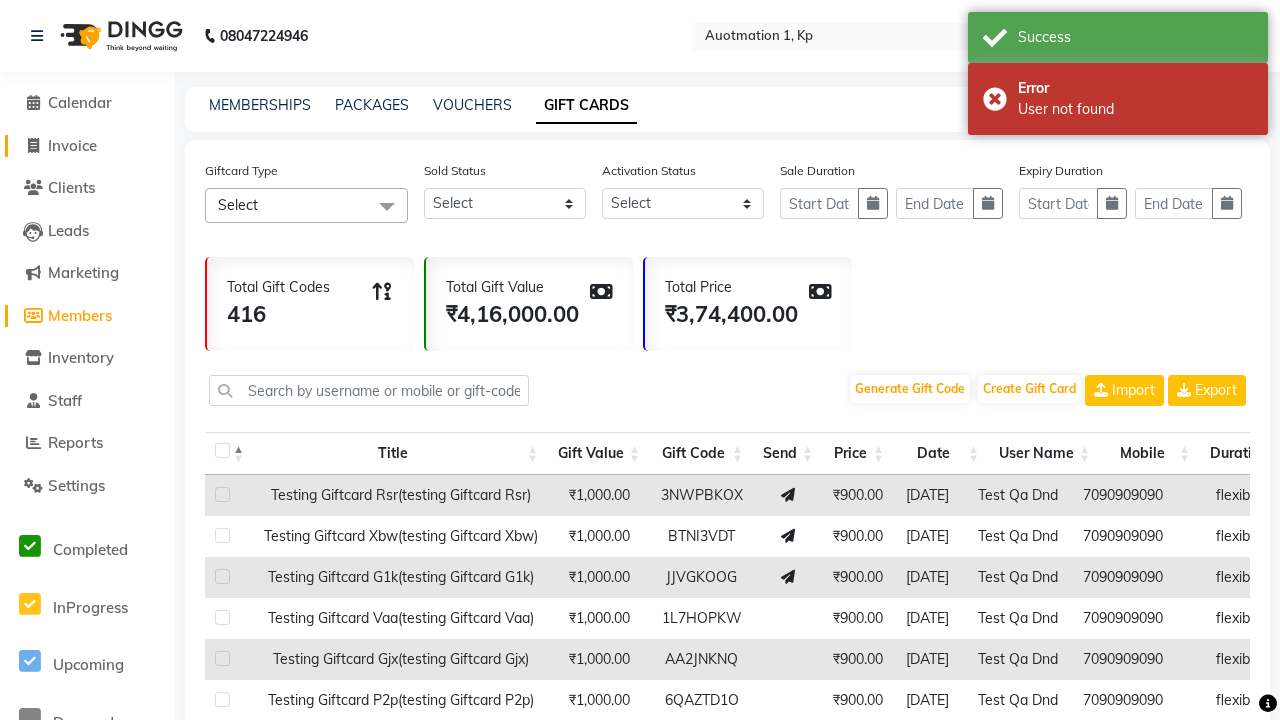 click on "Invoice" 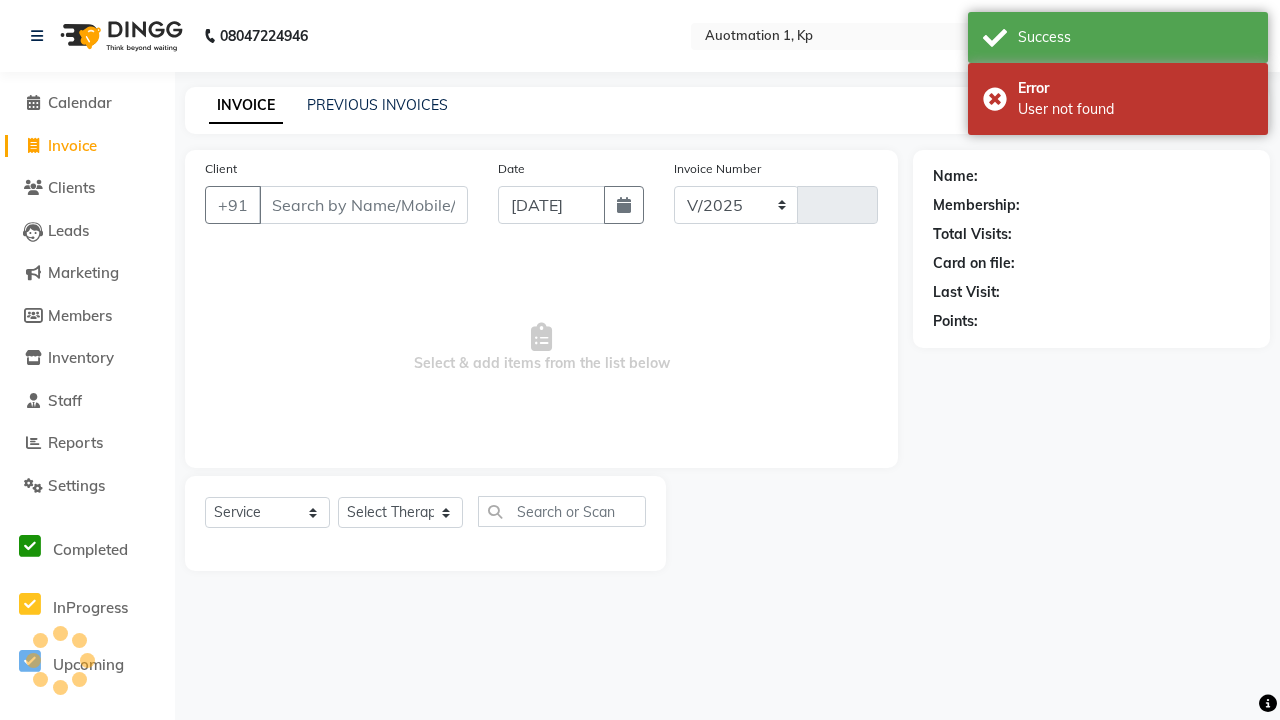 select on "150" 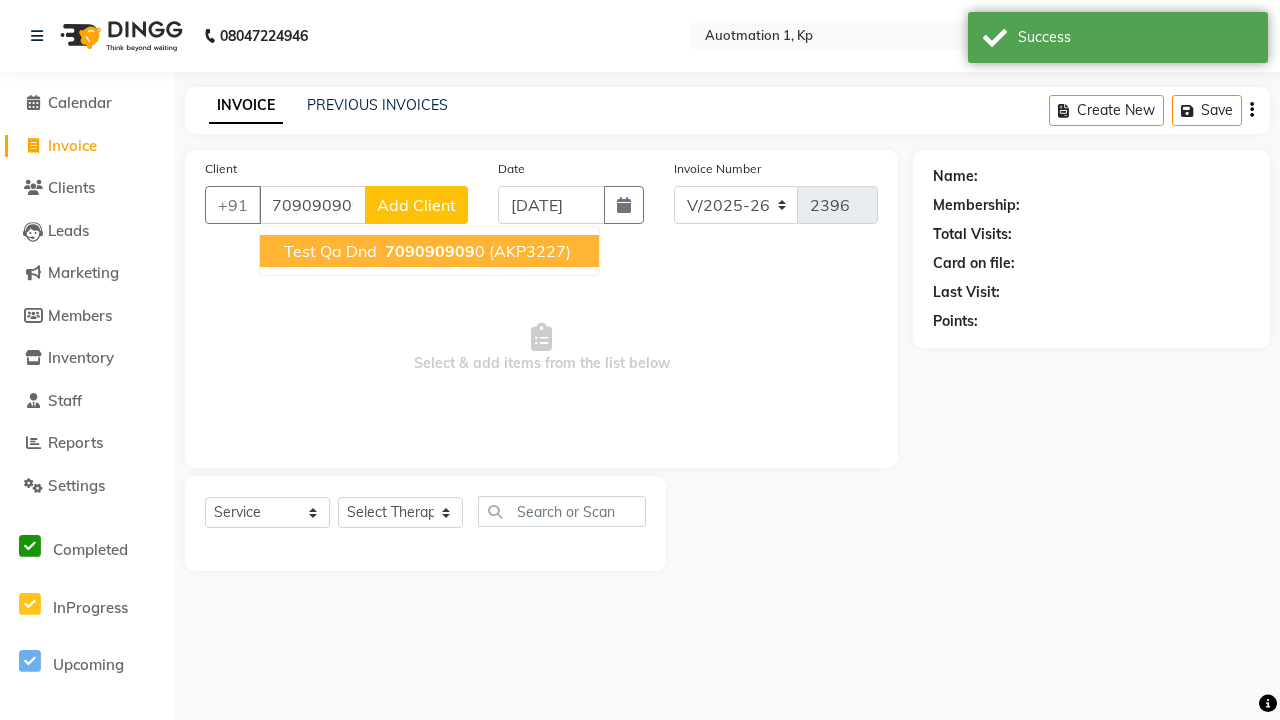 click on "709090909" at bounding box center (430, 251) 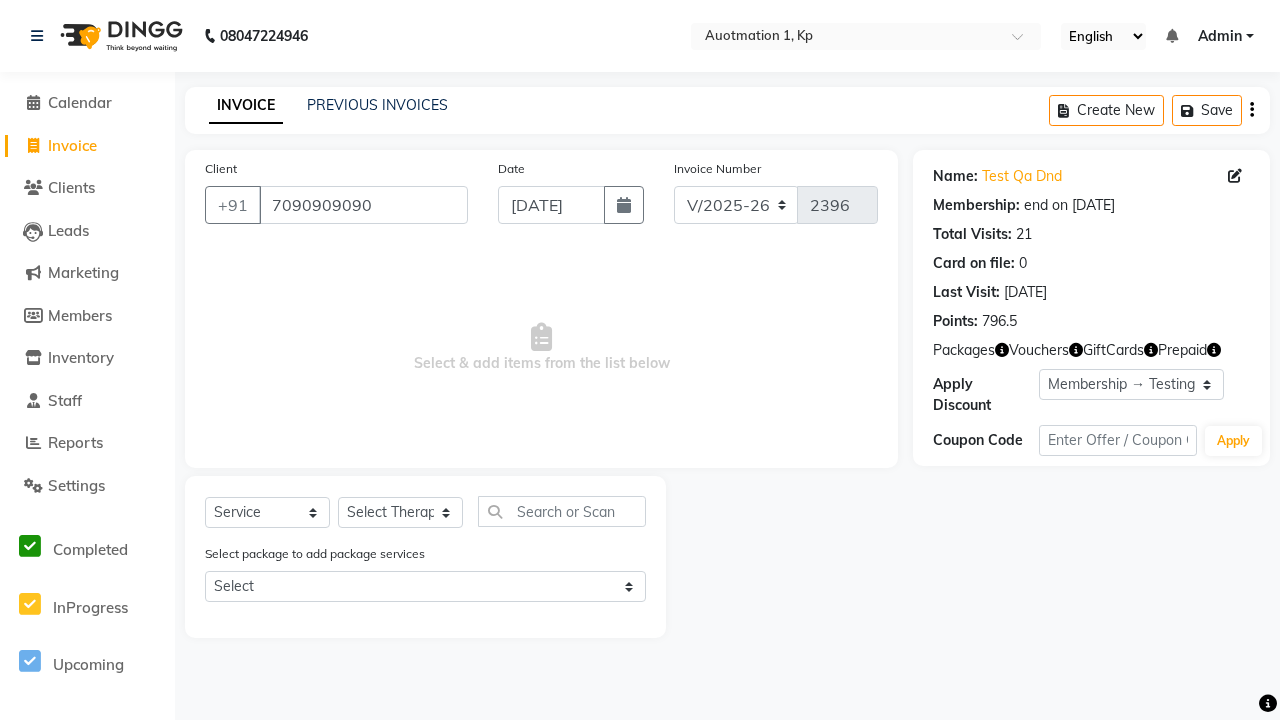 select on "0:" 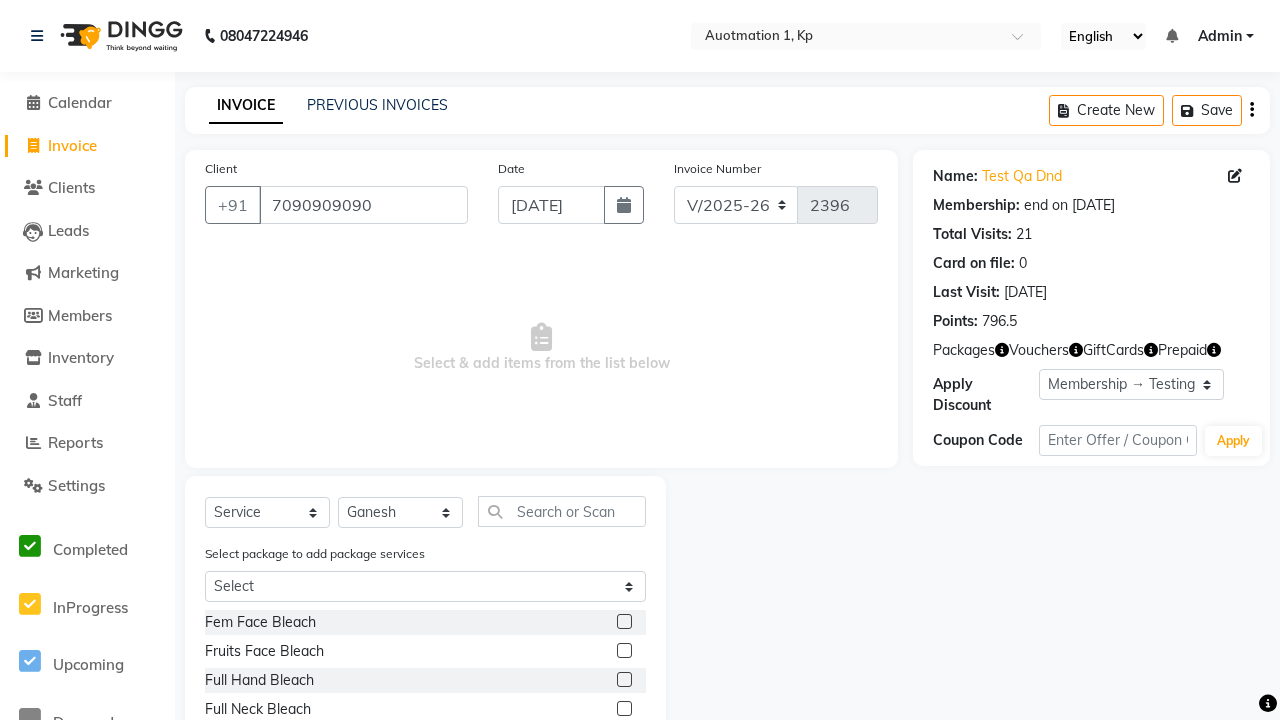 click 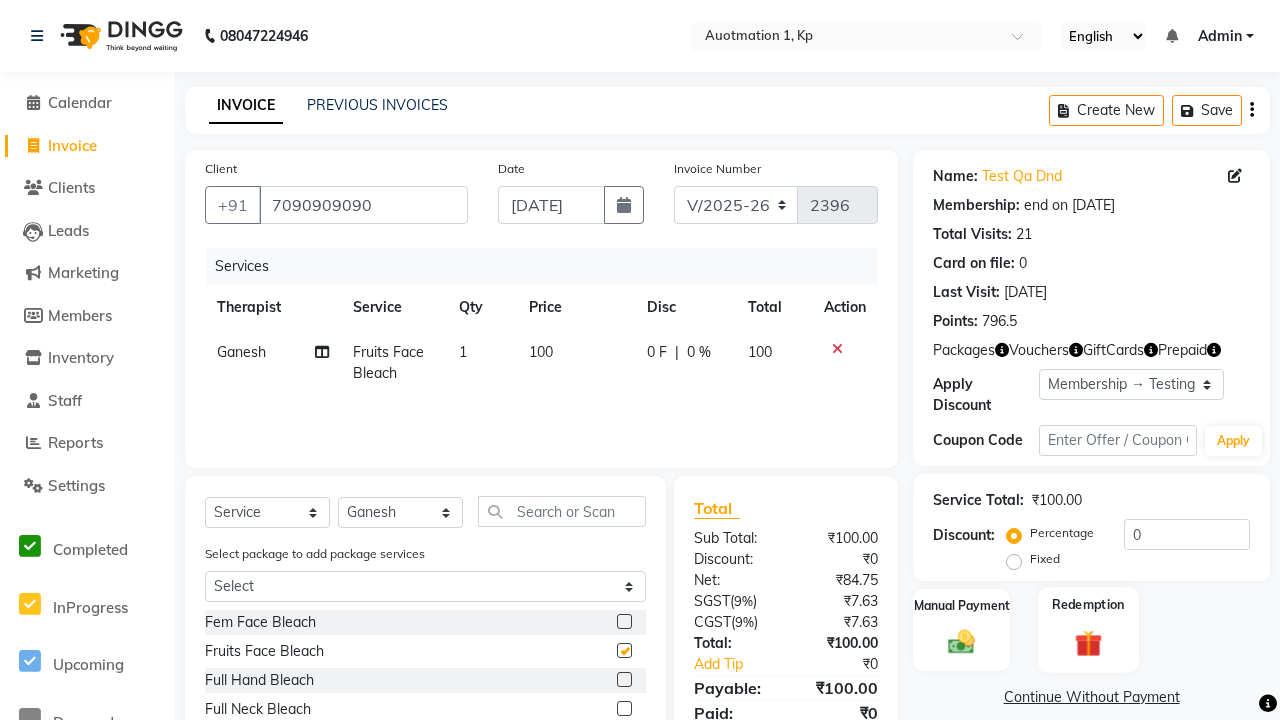 click 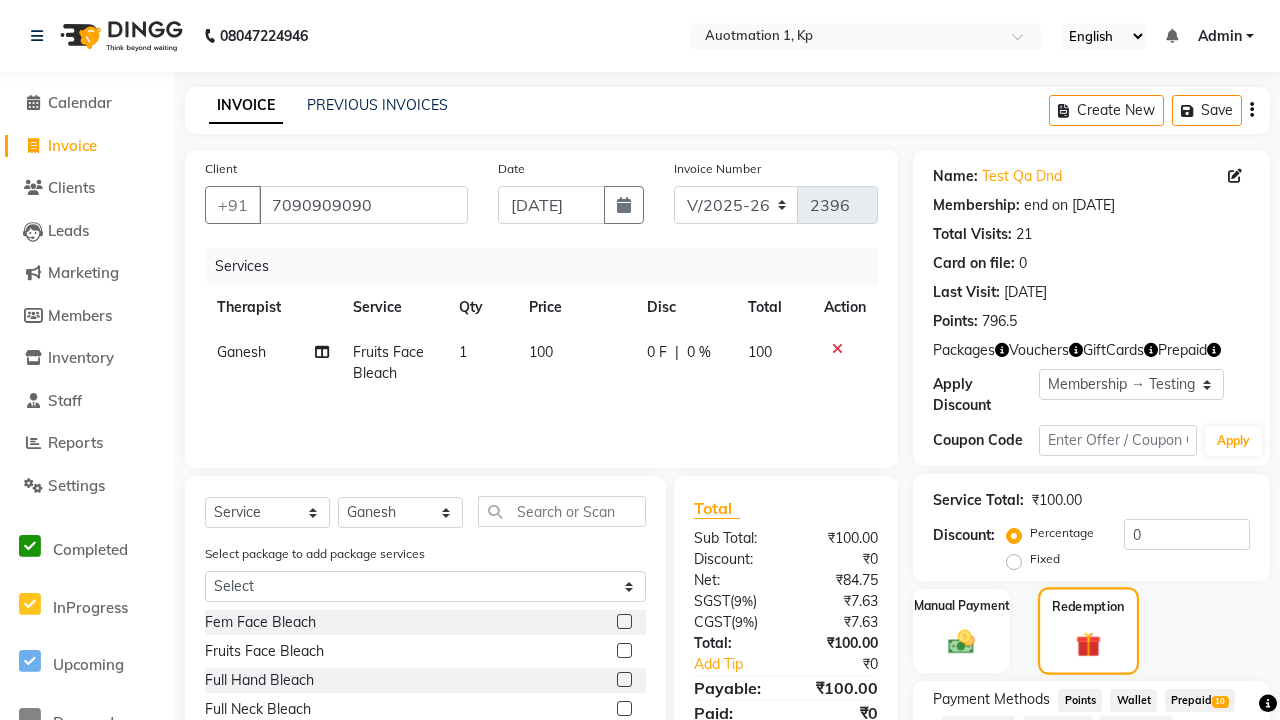 checkbox on "false" 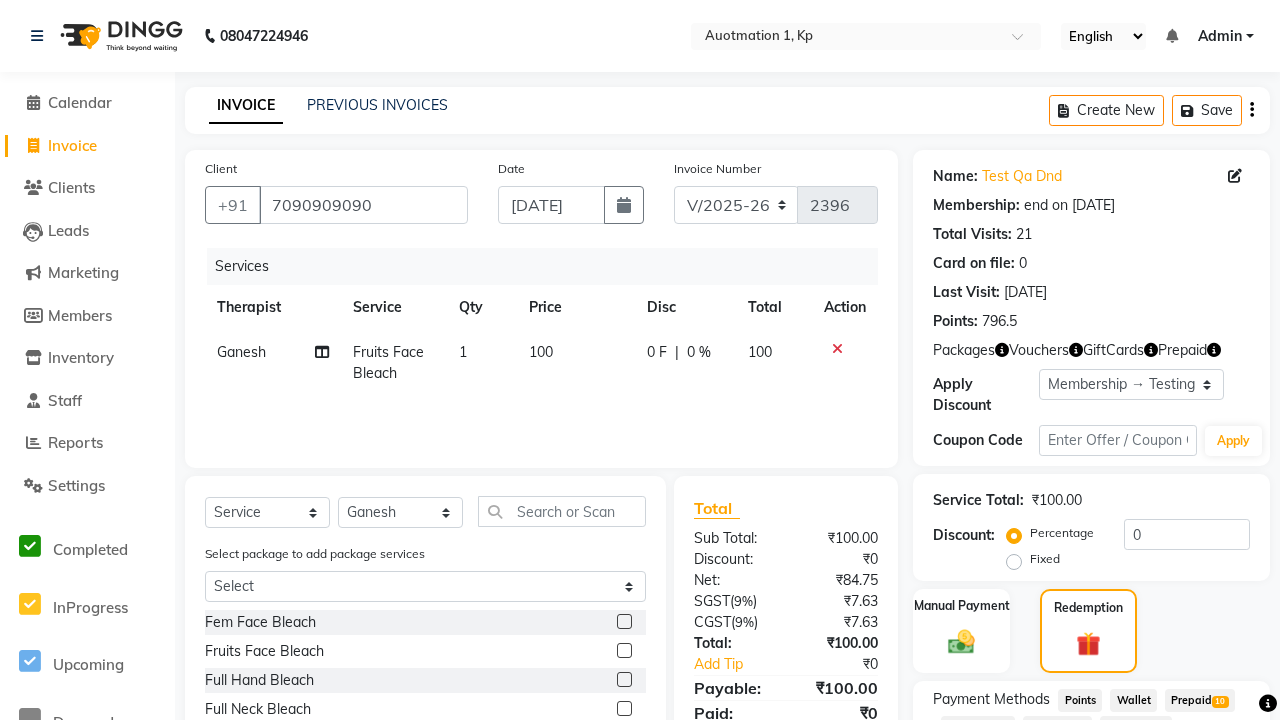 click on "Gift Card  9" 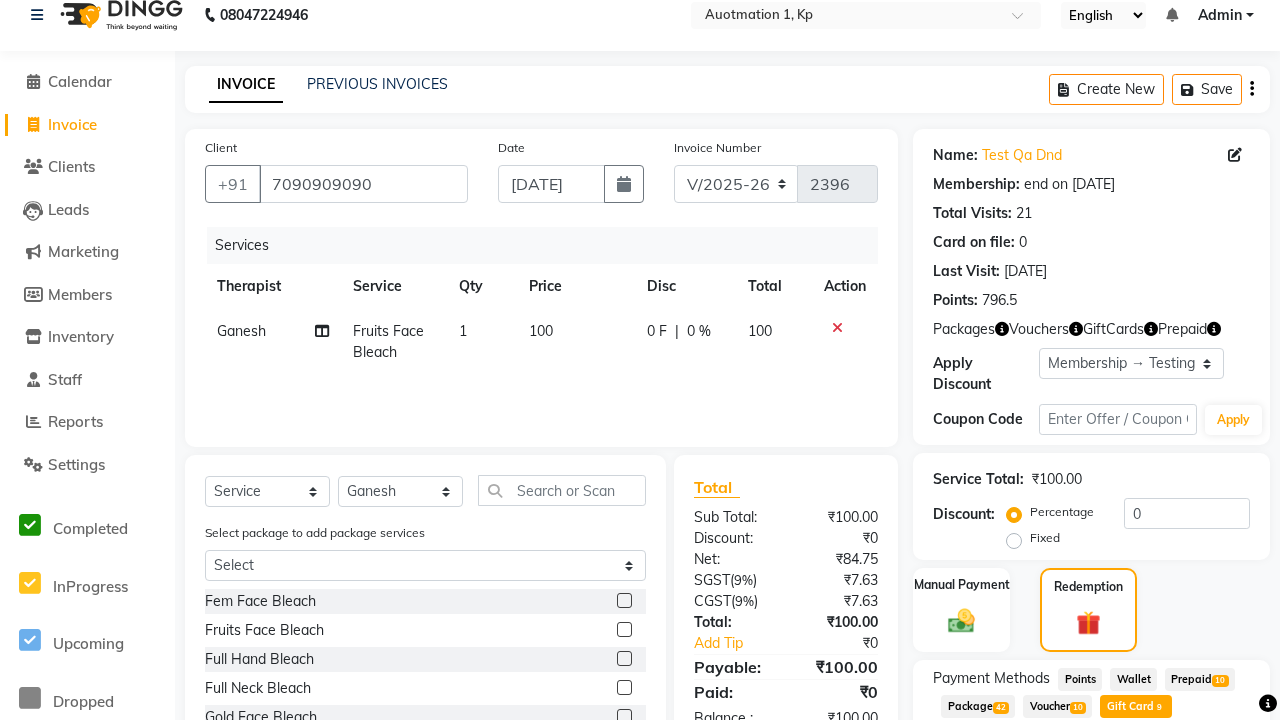scroll, scrollTop: 54, scrollLeft: 0, axis: vertical 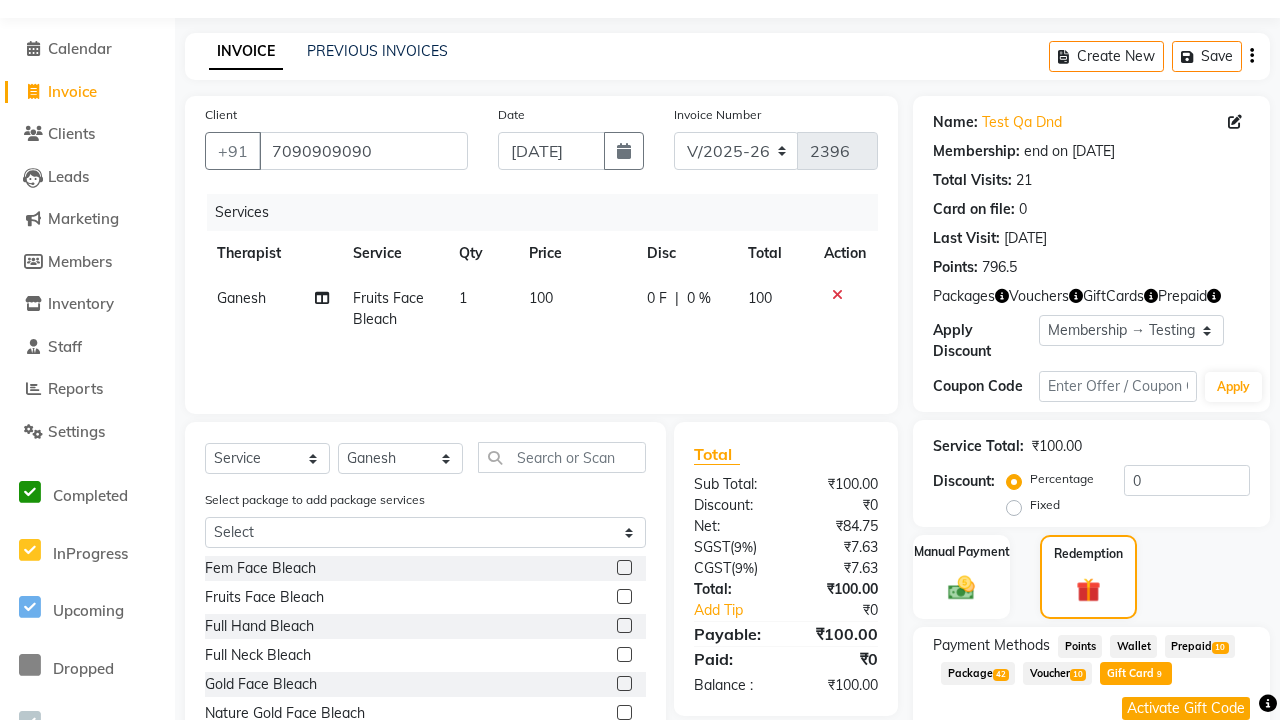 click on "Activate Gift Code" 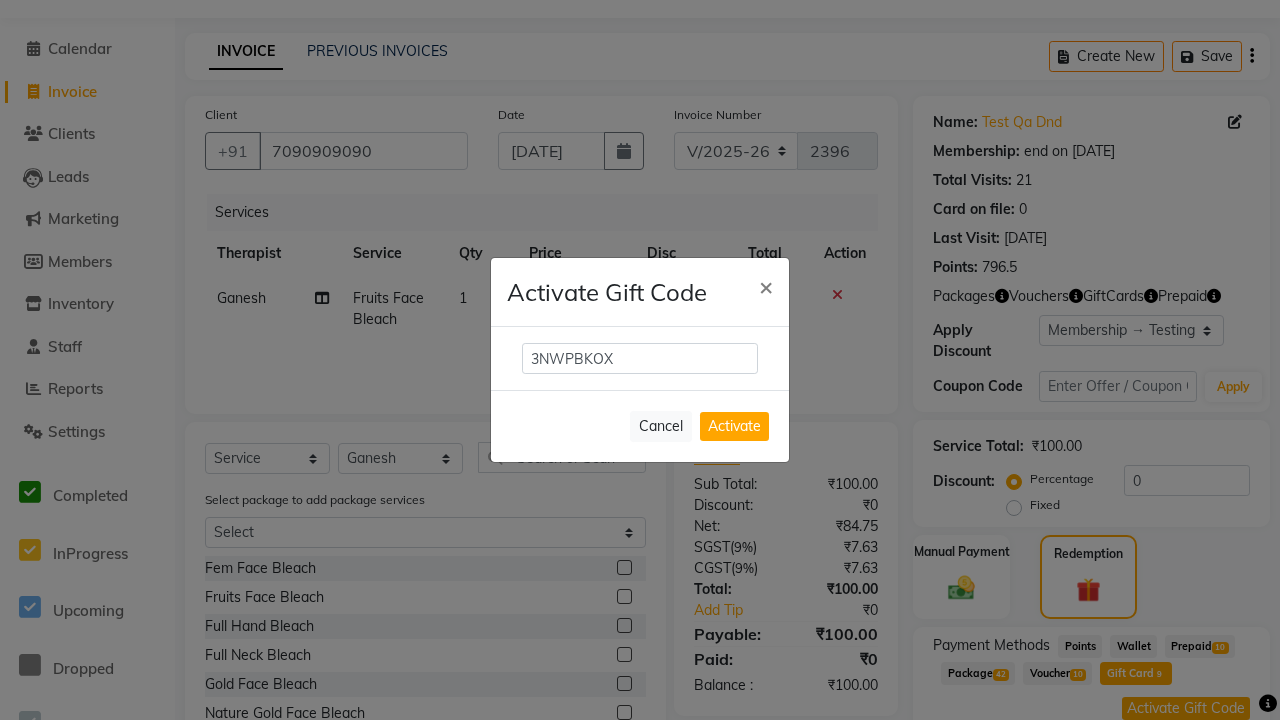 scroll, scrollTop: 0, scrollLeft: 5, axis: horizontal 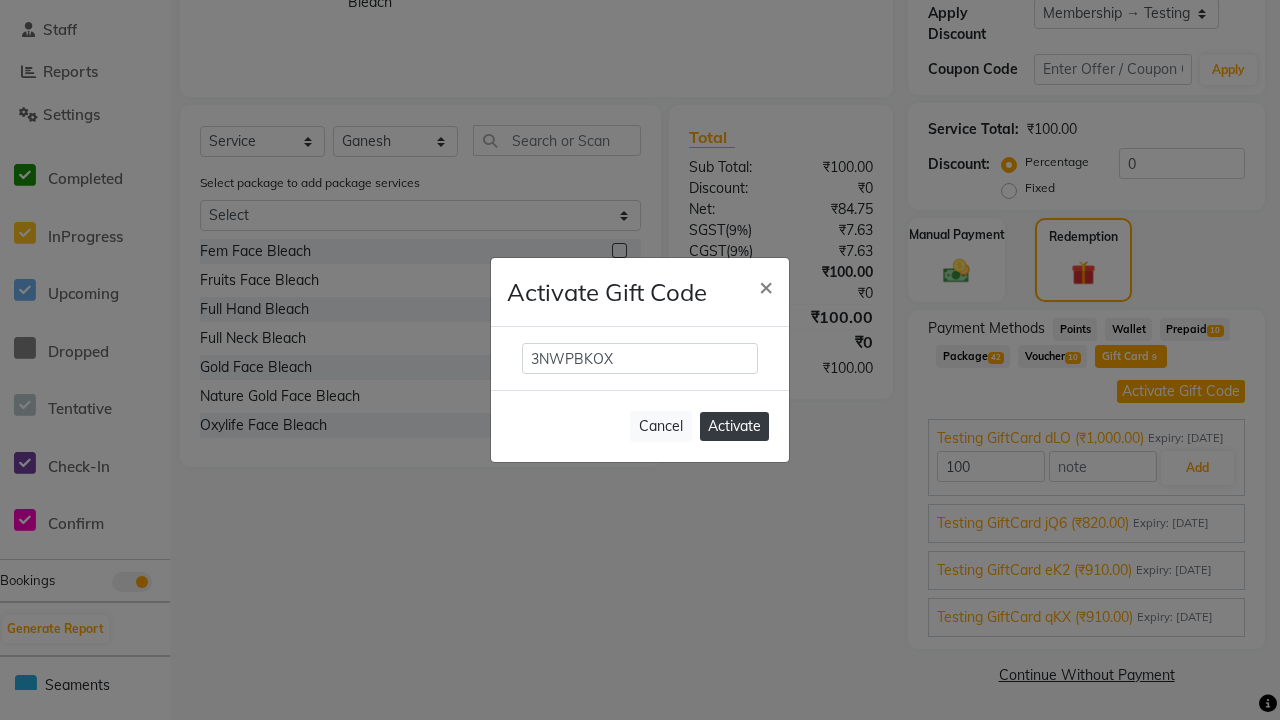 type on "3NWPBKOX" 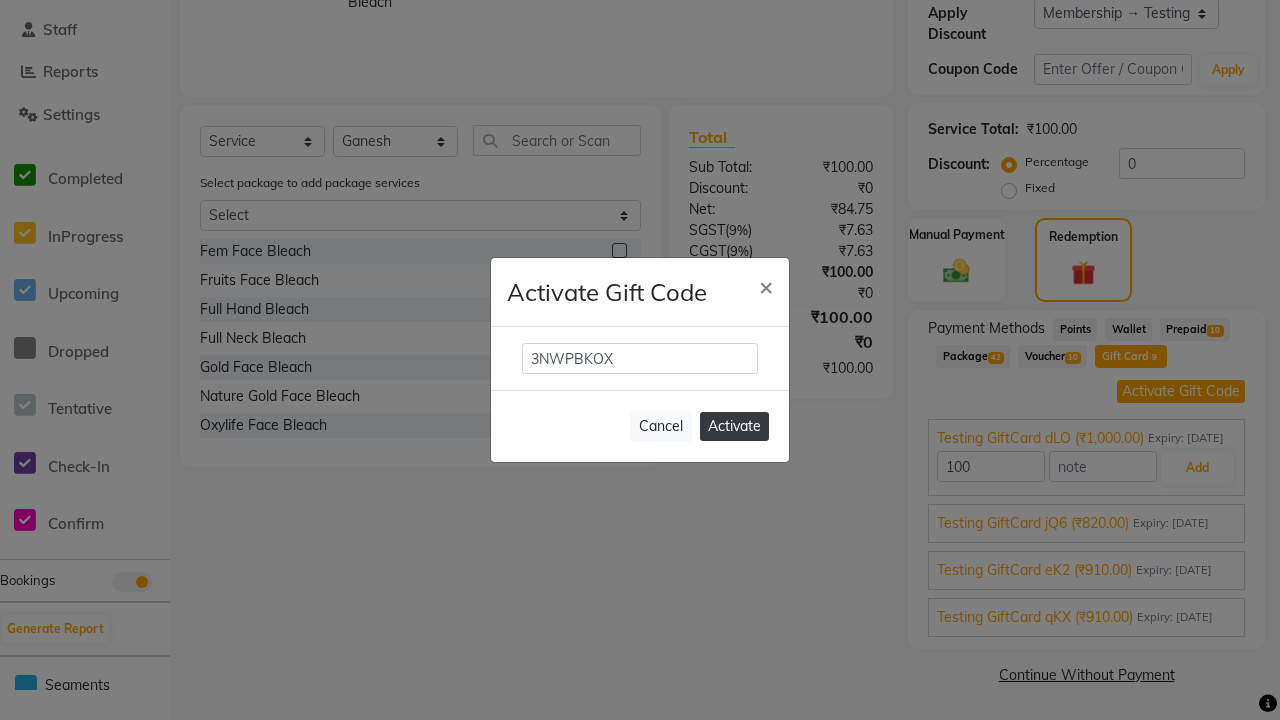 click on "Activate" 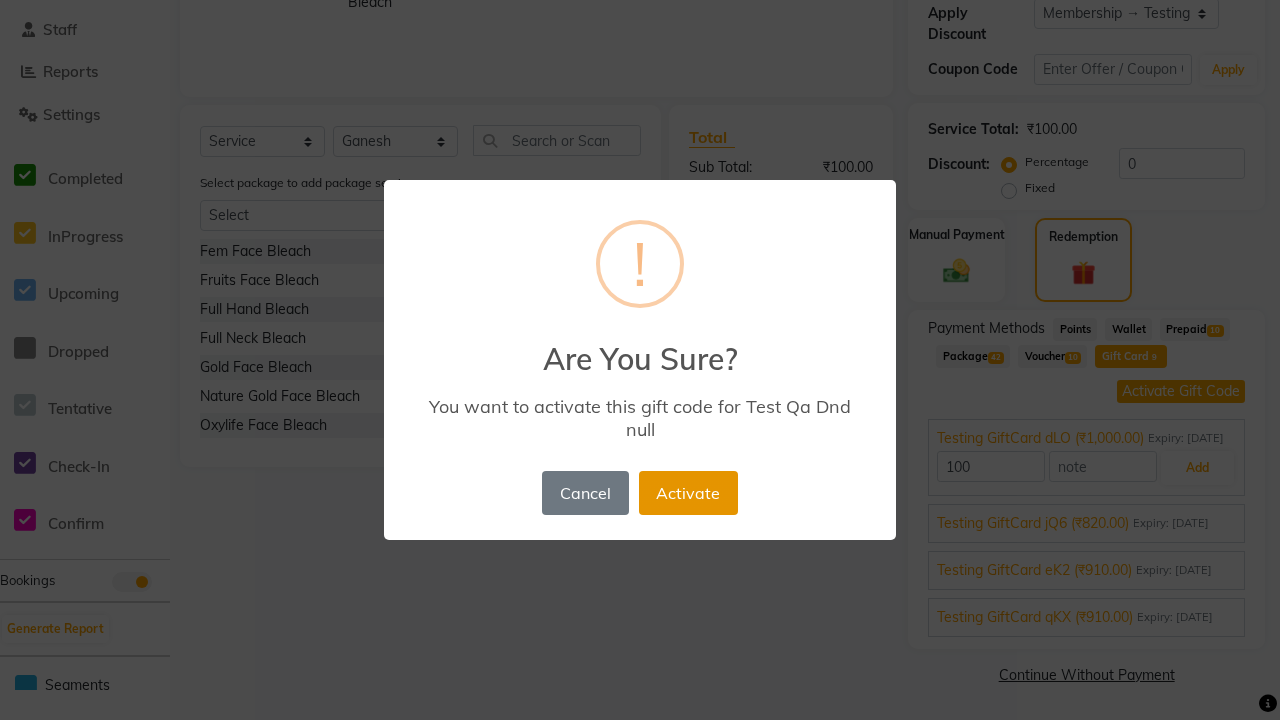 click on "Activate" at bounding box center [688, 493] 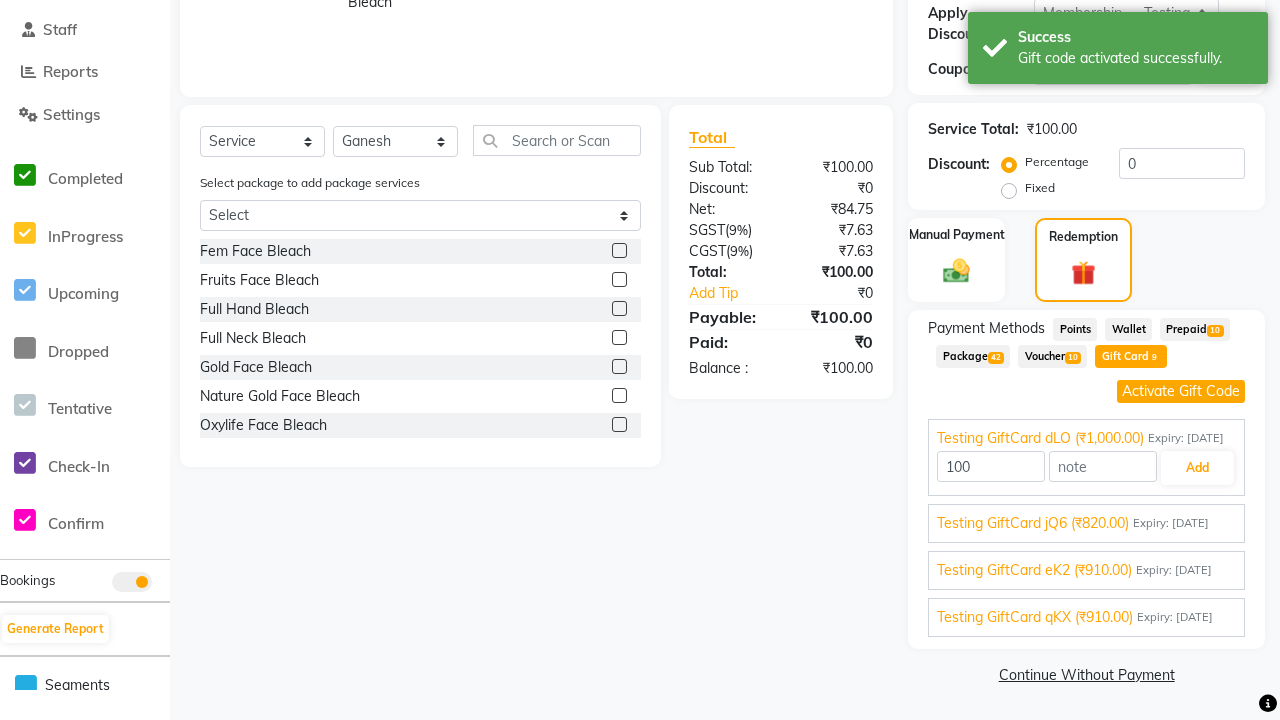 type on "1000" 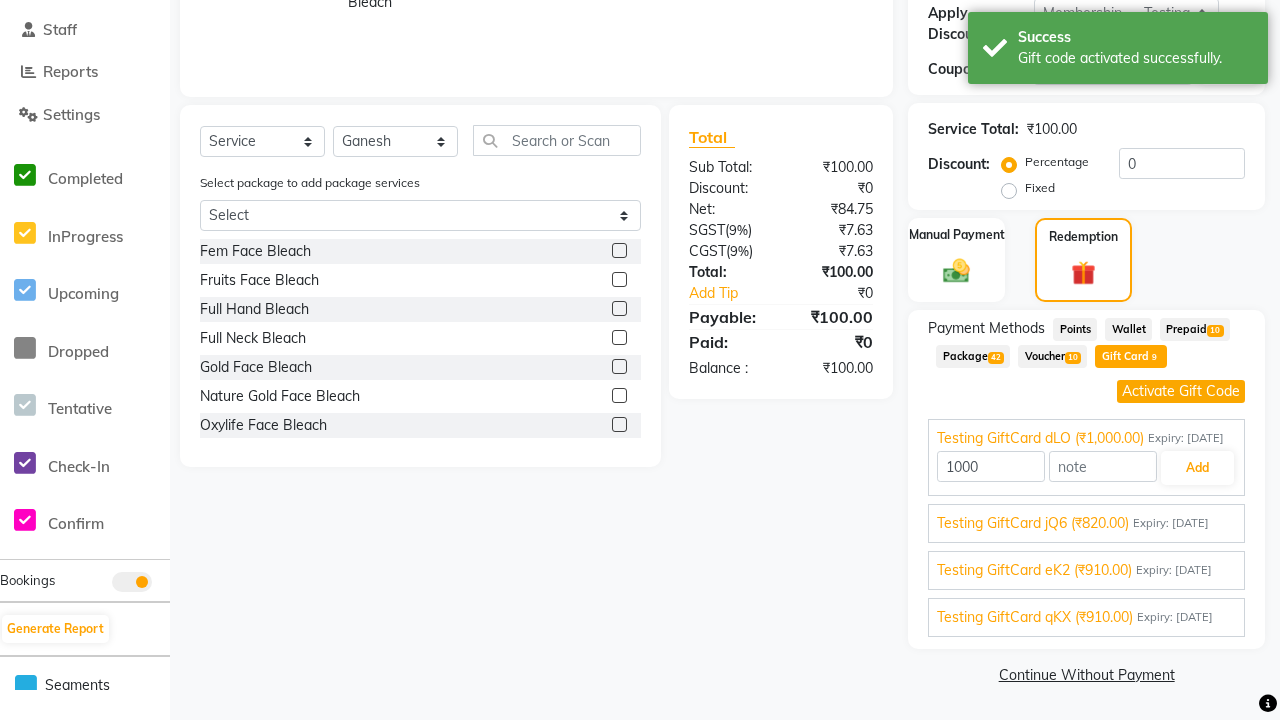 type on "10" 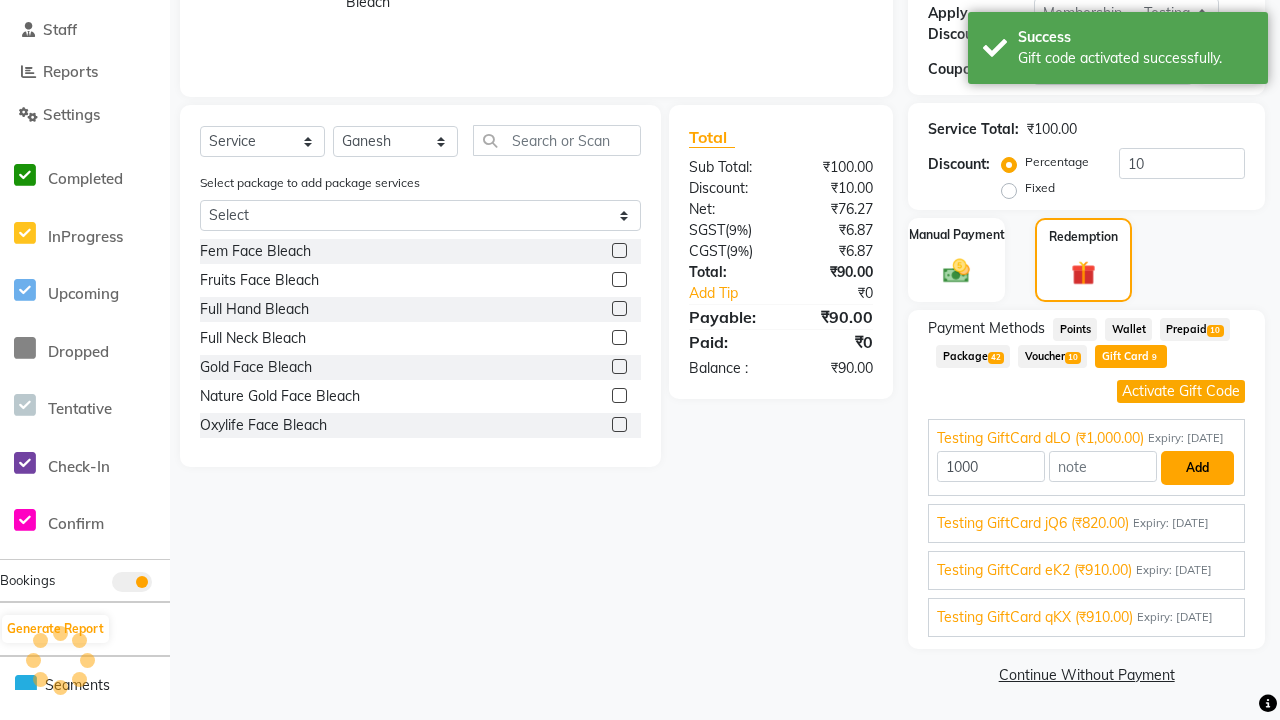 click on "Add" at bounding box center [1197, 468] 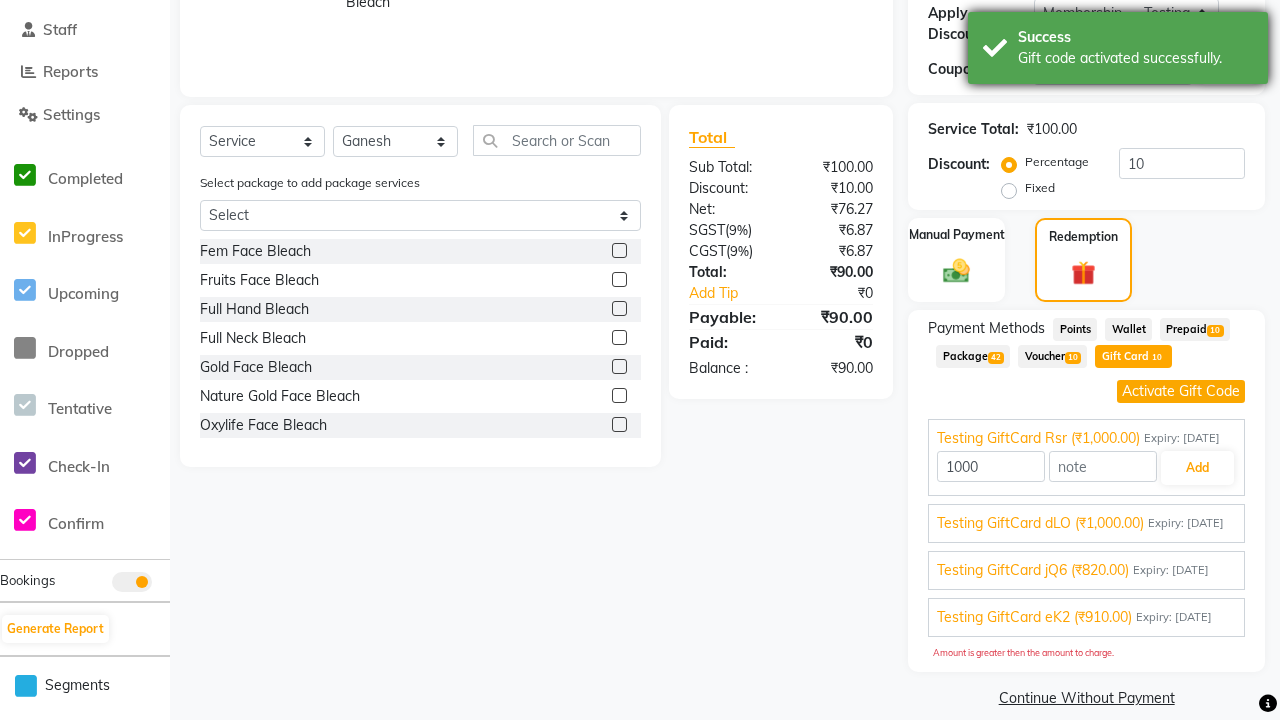 click on "Gift code activated successfully." at bounding box center [1135, 58] 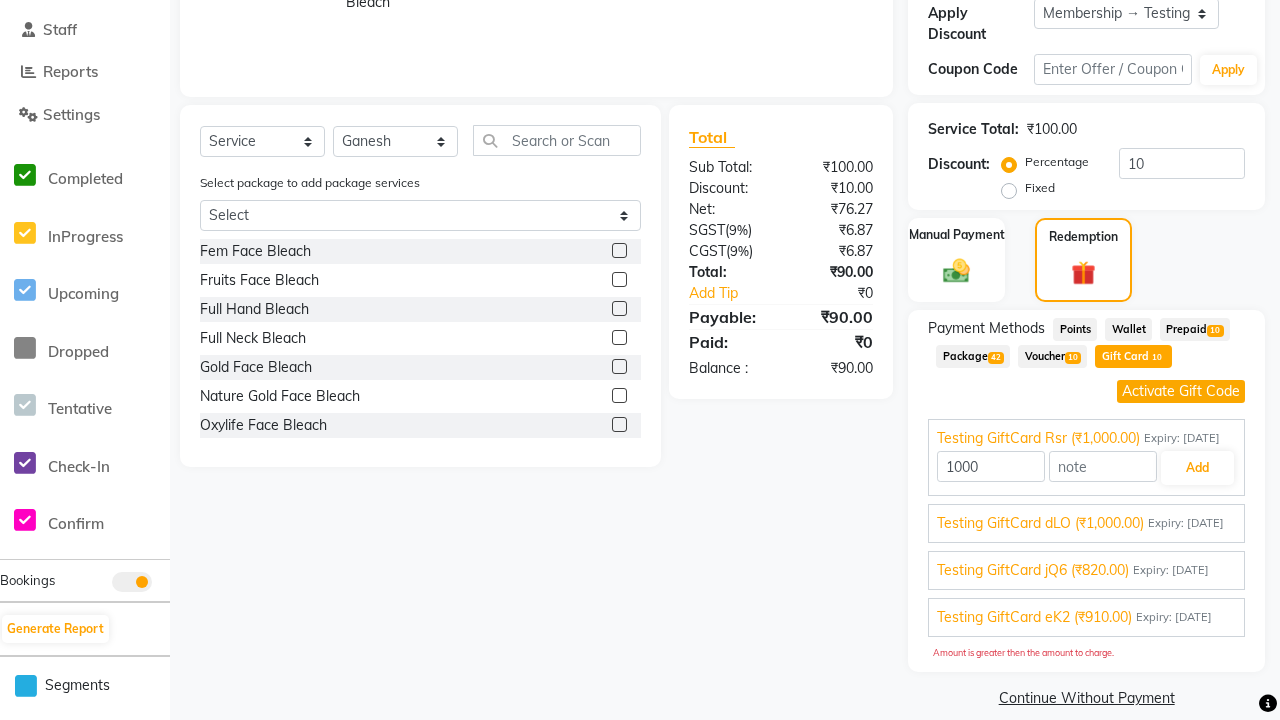 select on "0:" 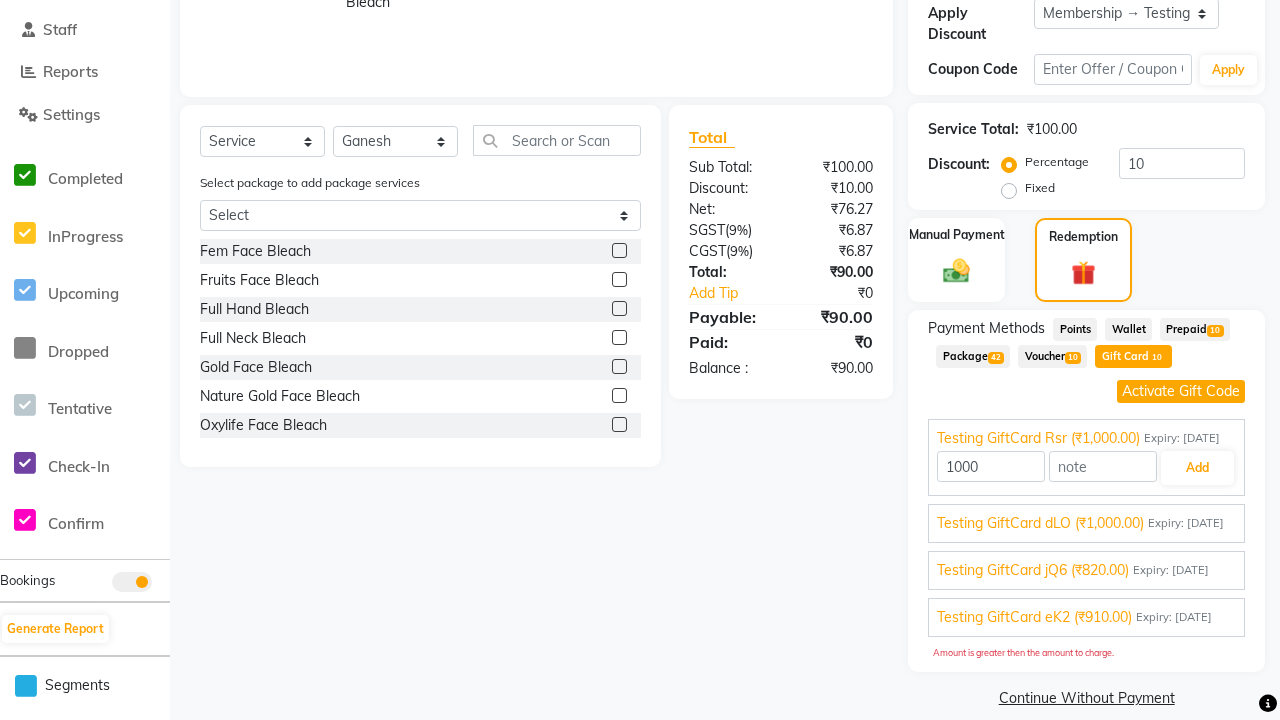 type on "0" 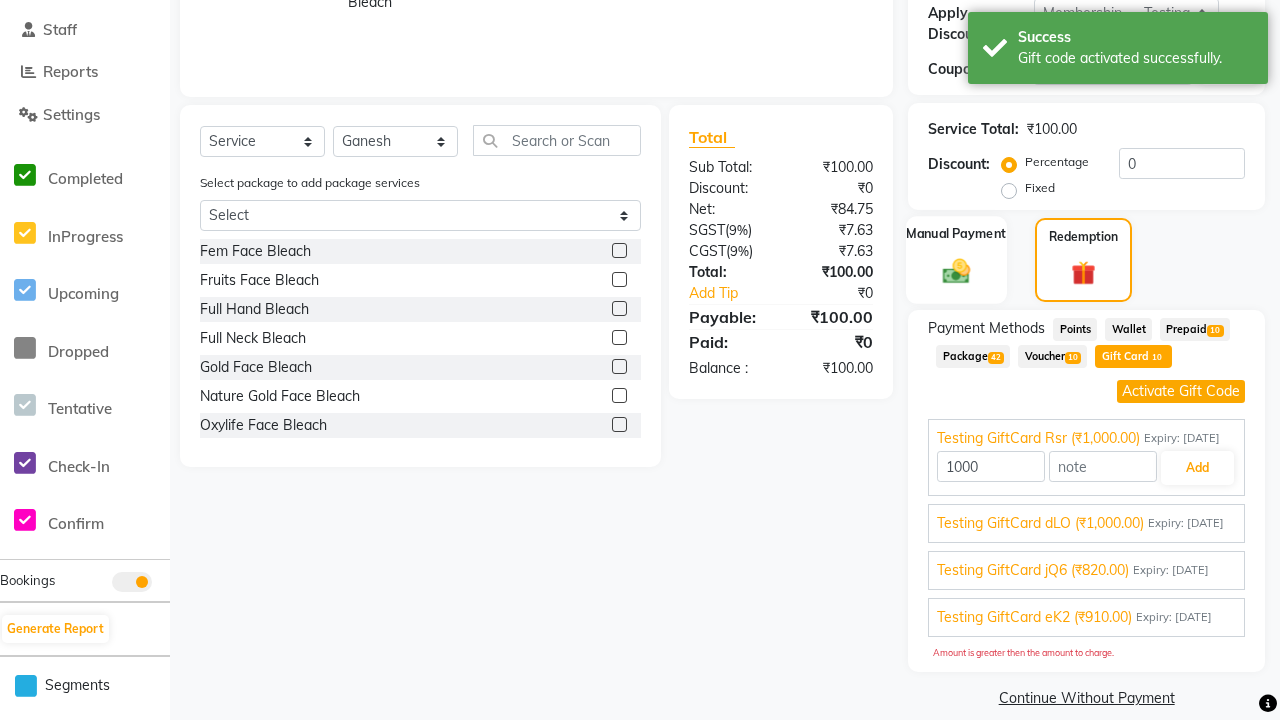 click 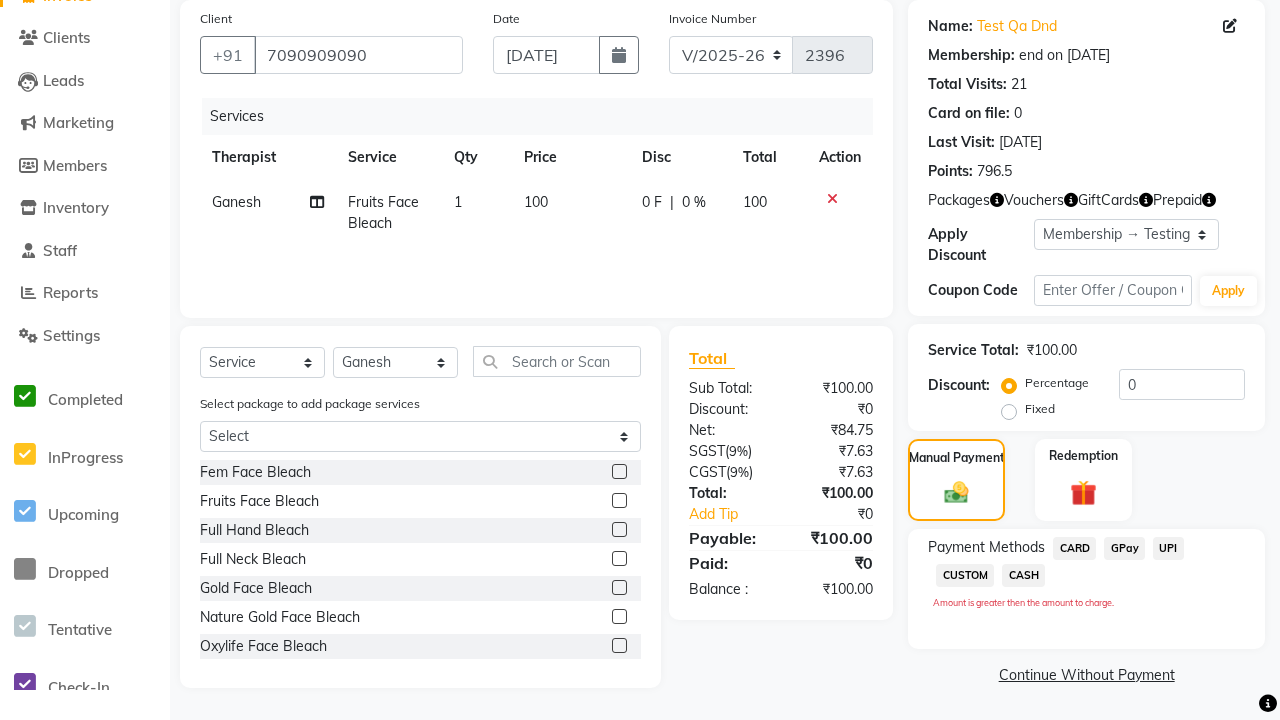 click on "CARD" 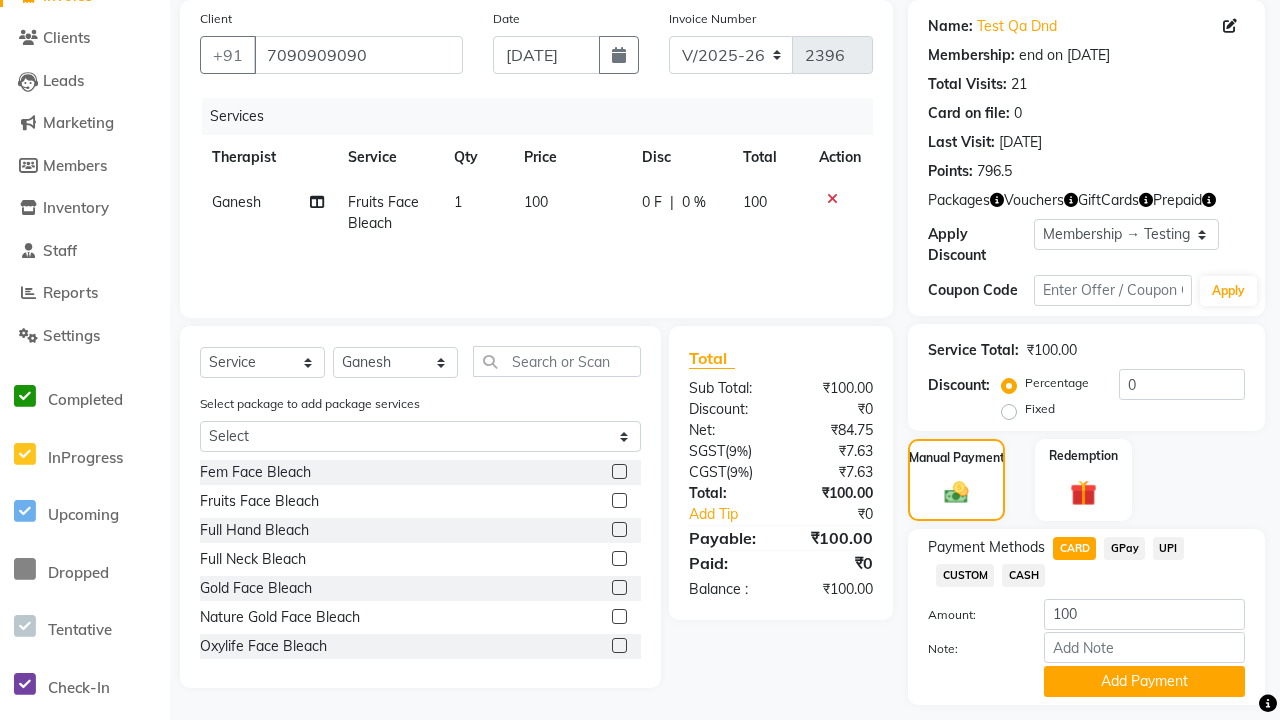 scroll, scrollTop: 206, scrollLeft: 0, axis: vertical 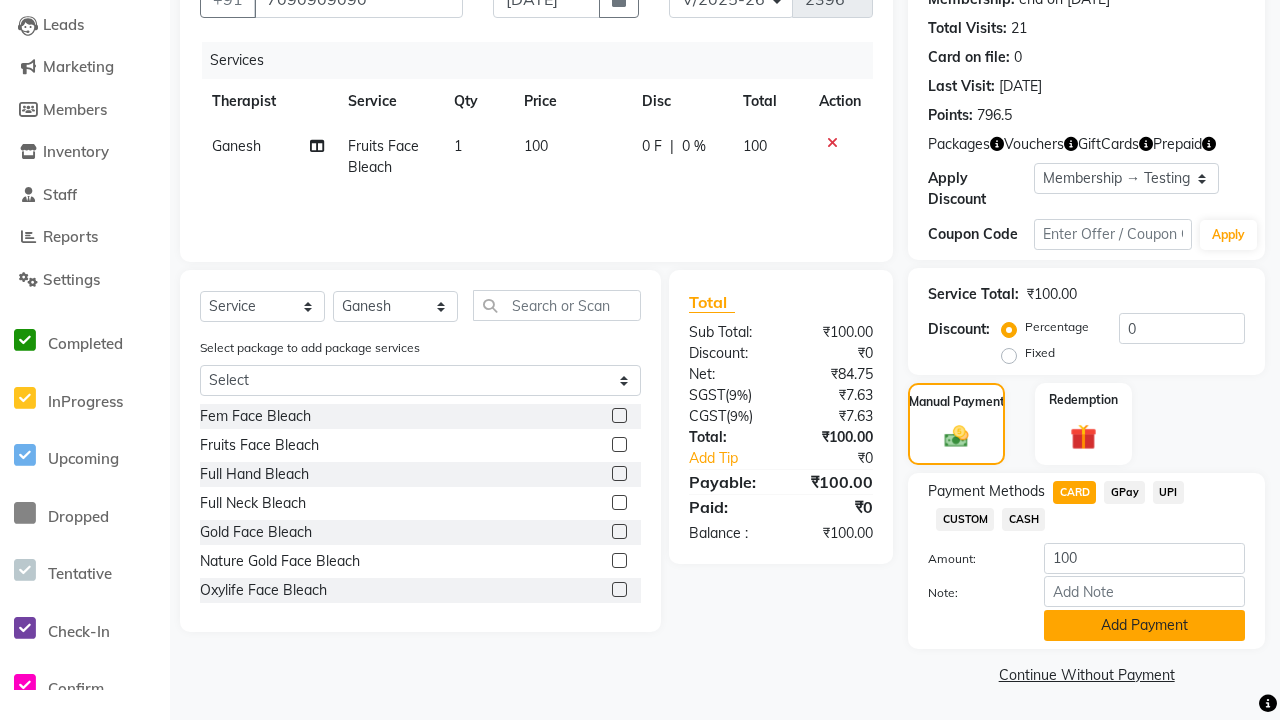 click on "Add Payment" 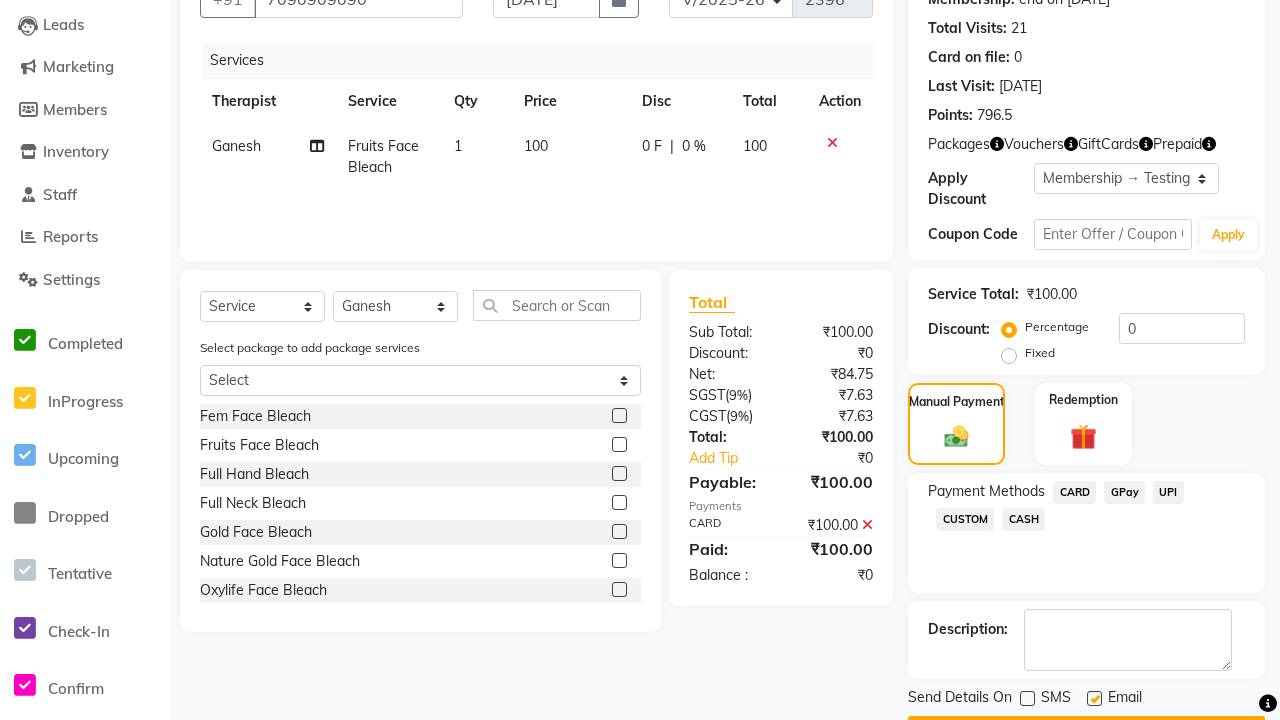 click 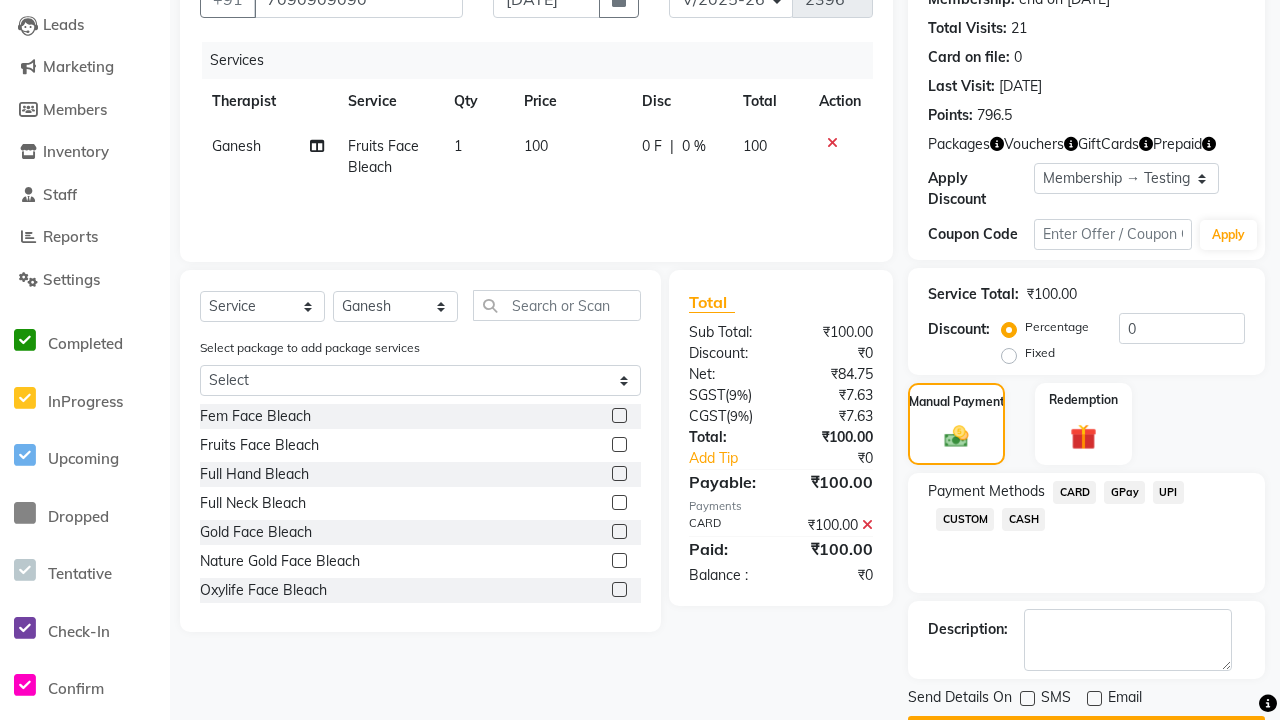 click on "Checkout" 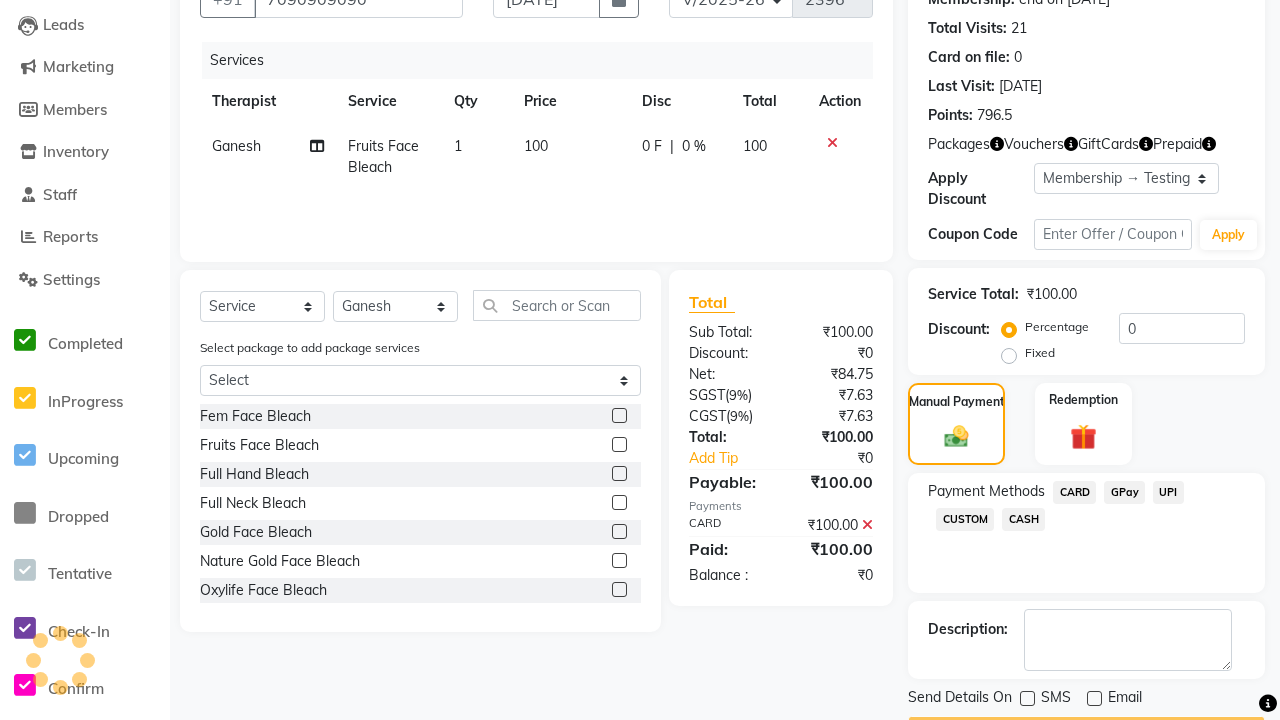 scroll, scrollTop: 232, scrollLeft: 0, axis: vertical 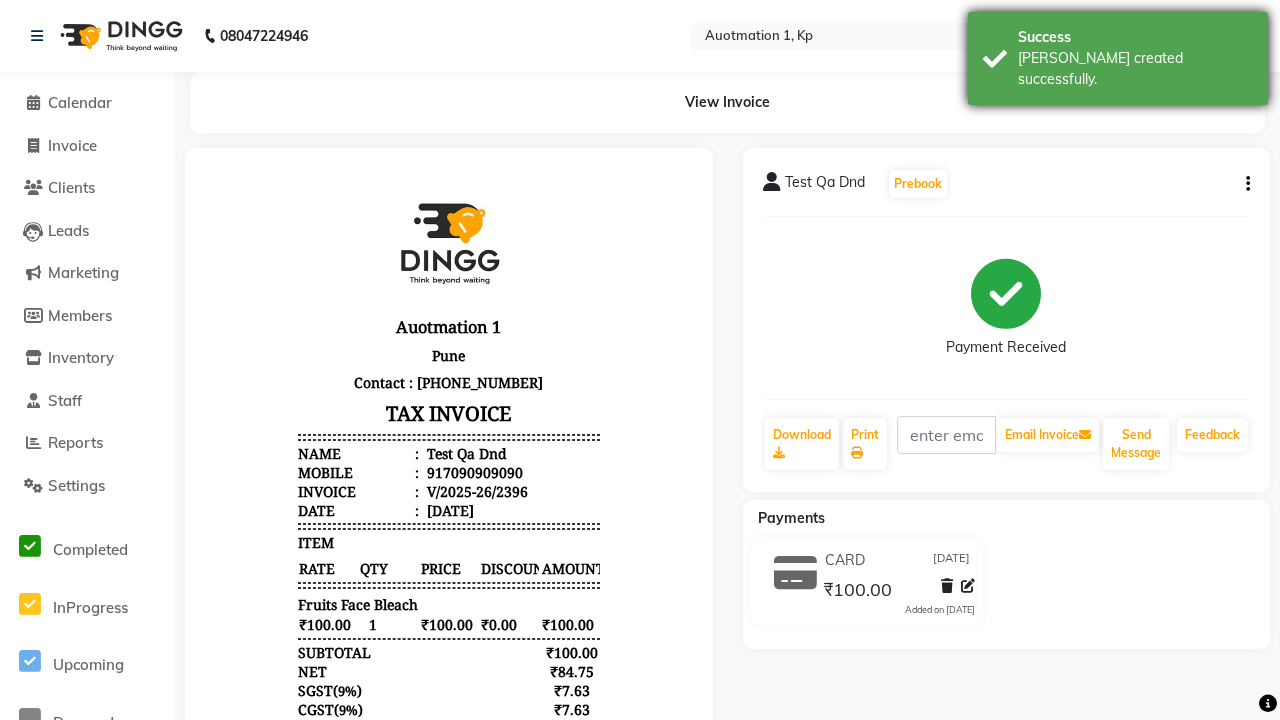 click on "[PERSON_NAME] created successfully." at bounding box center [1135, 69] 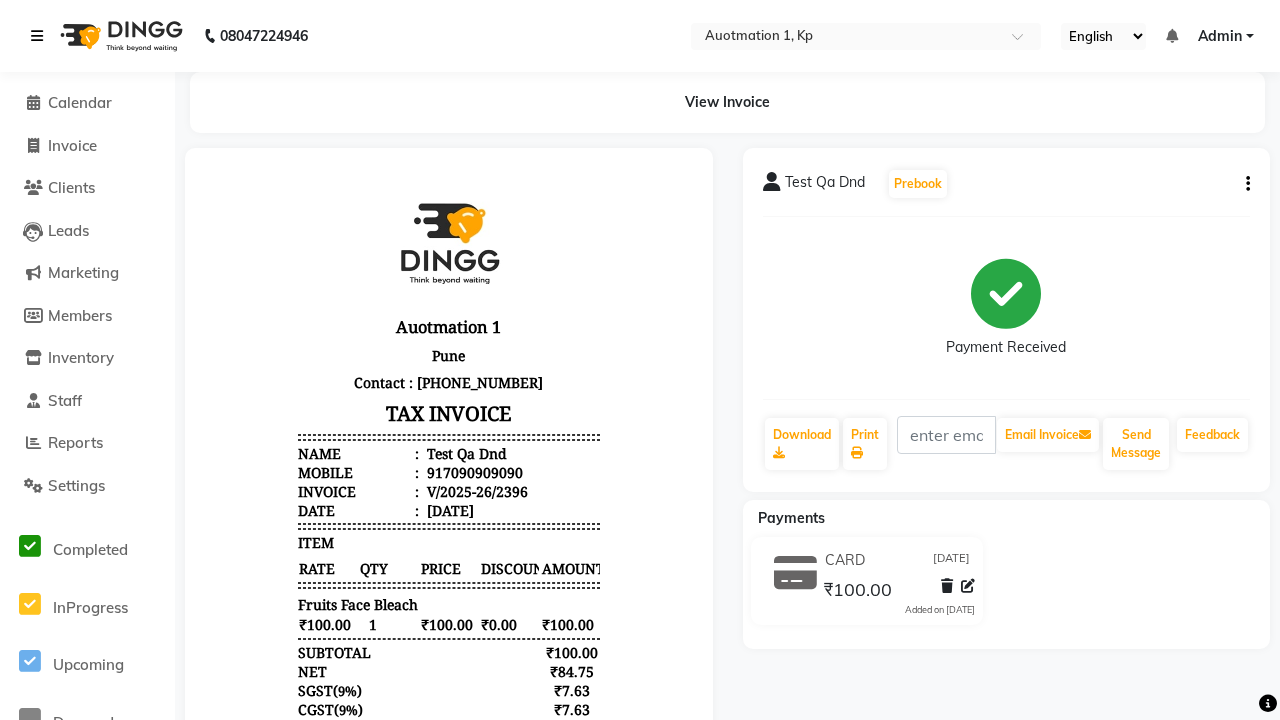 click at bounding box center (37, 36) 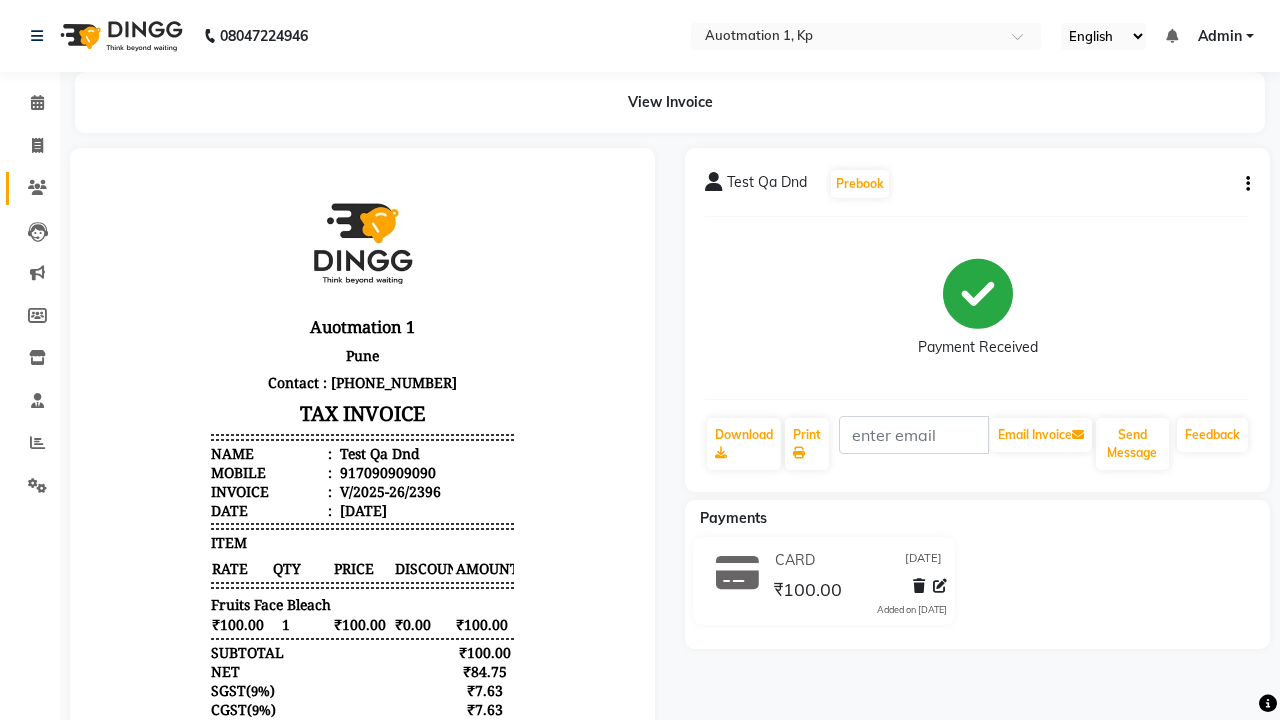 click 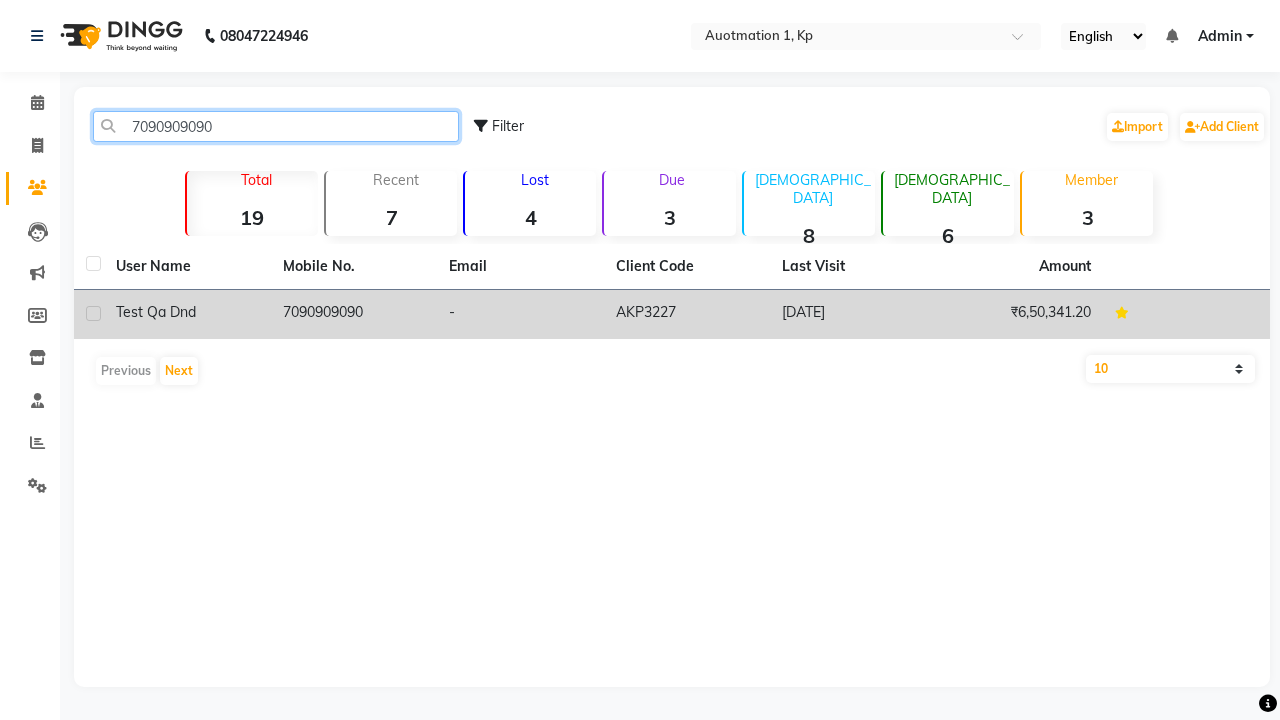 type on "7090909090" 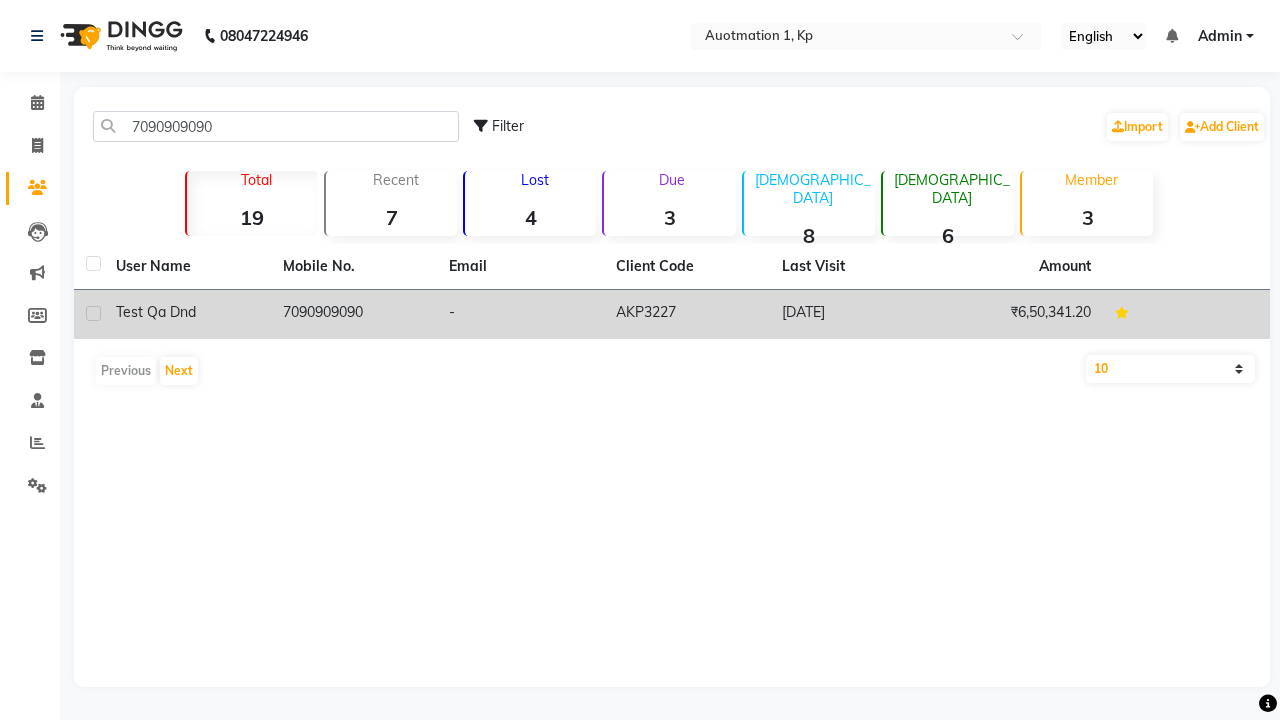 click on "7090909090" 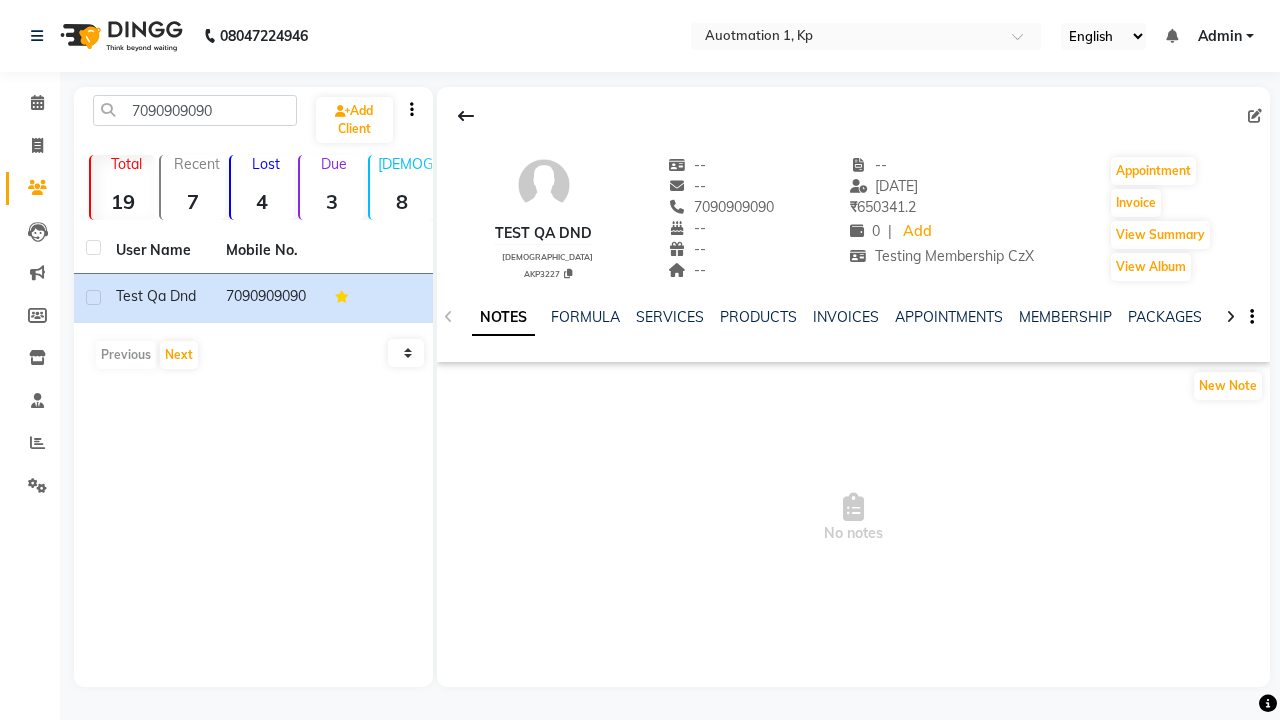 click on "GIFTCARDS" 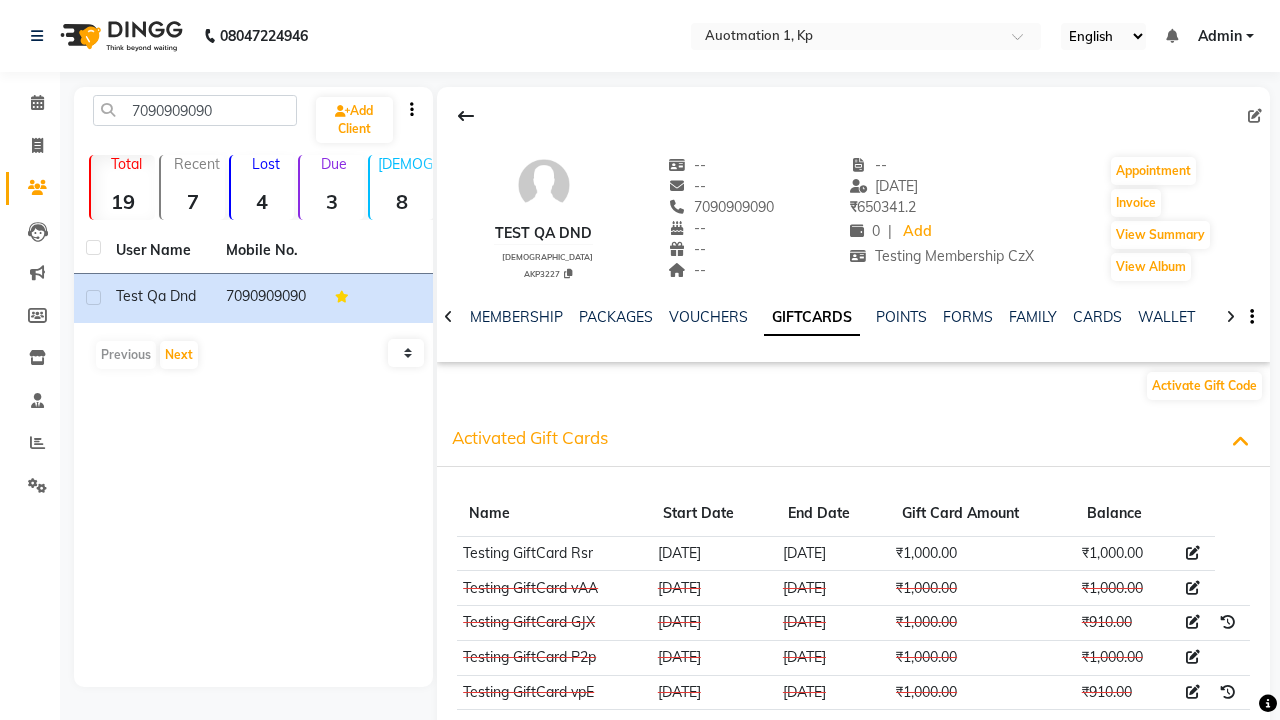 click at bounding box center (1193, 553) 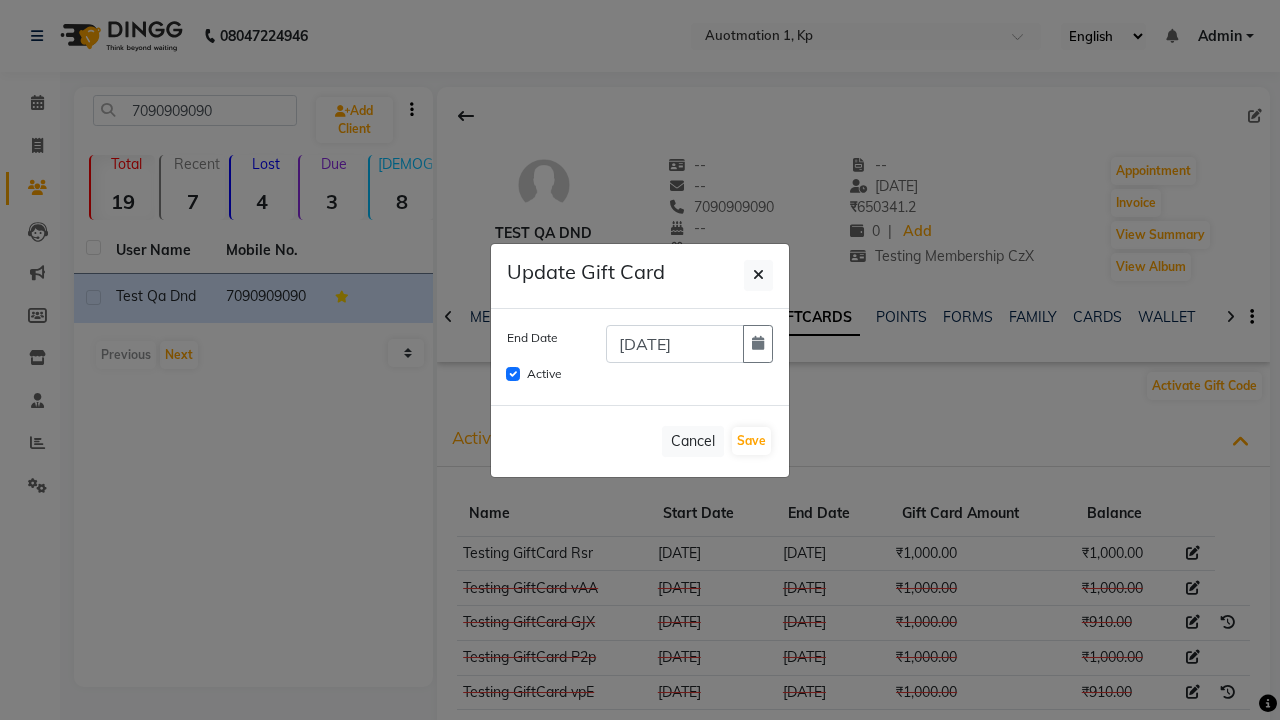 scroll, scrollTop: 0, scrollLeft: 403, axis: horizontal 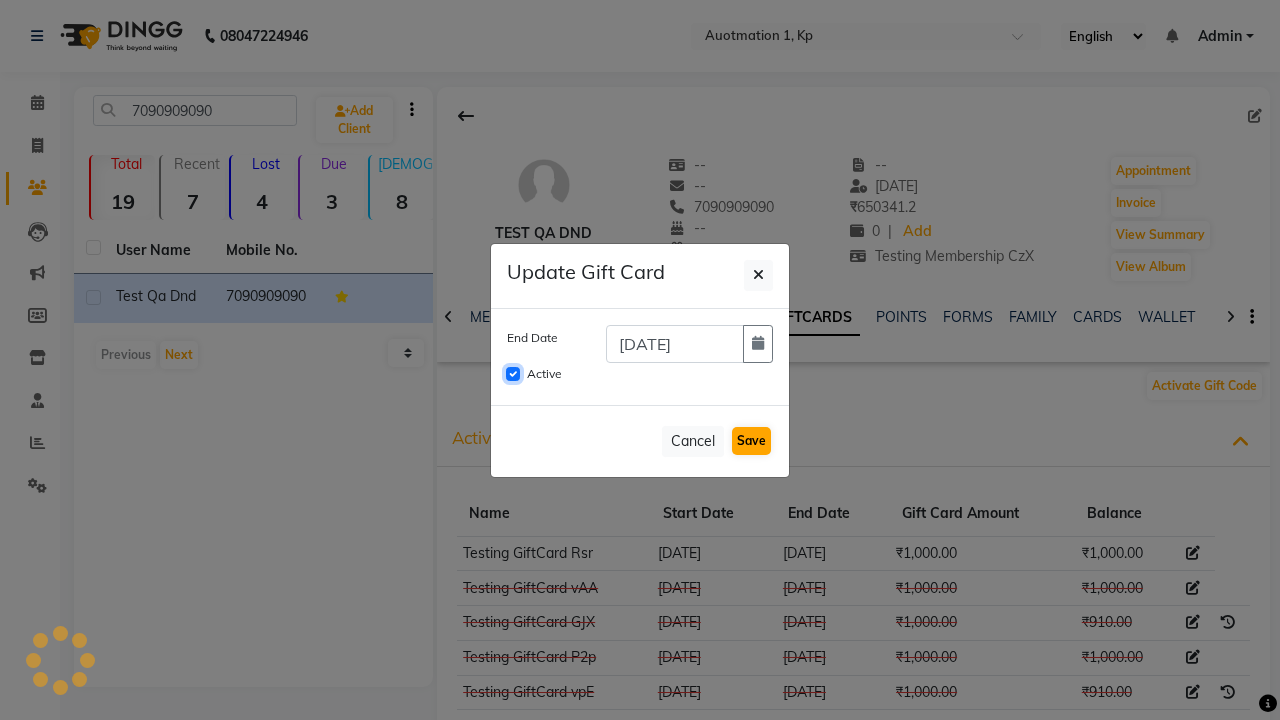 click on "Active" at bounding box center [513, 374] 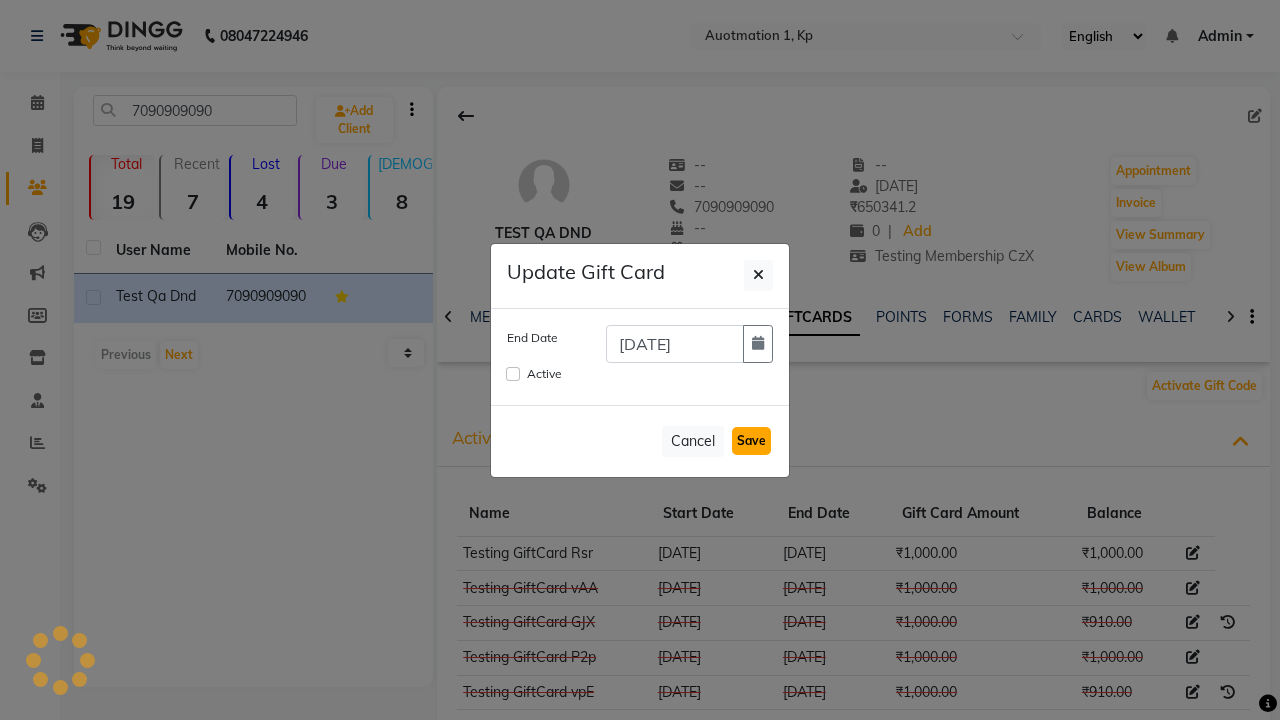 click on "Save" 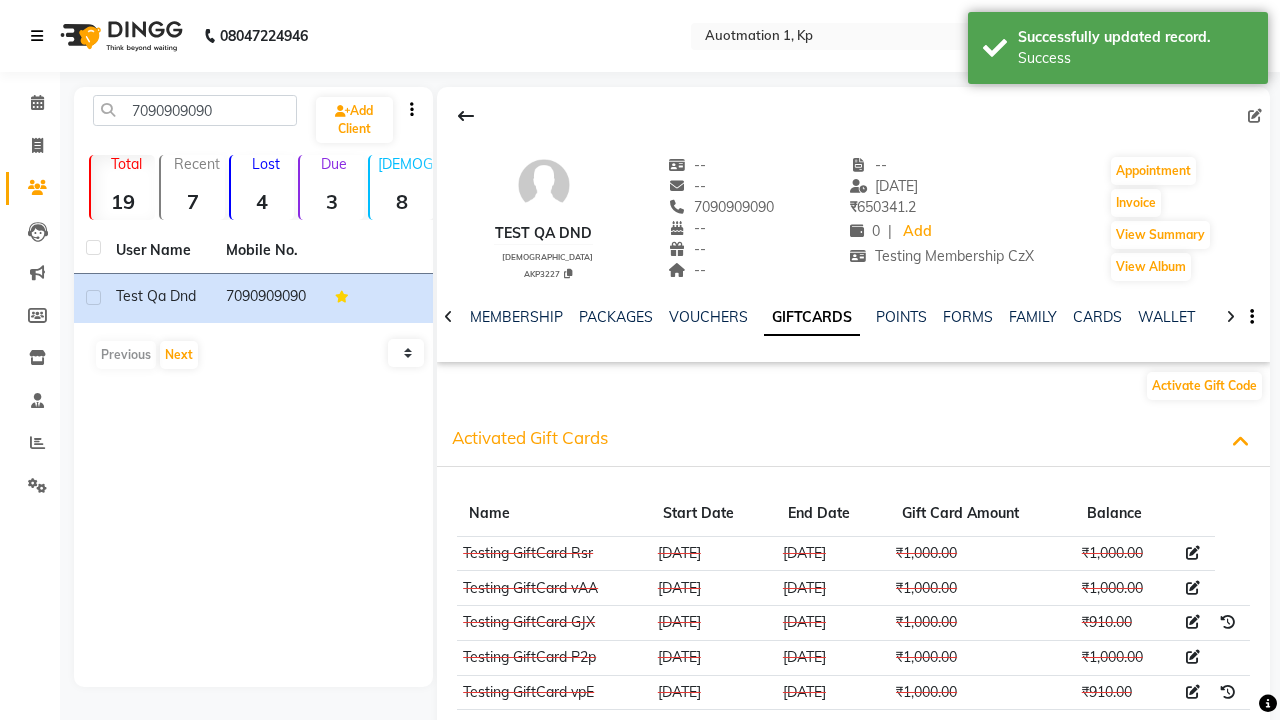click on "Success" at bounding box center (1135, 58) 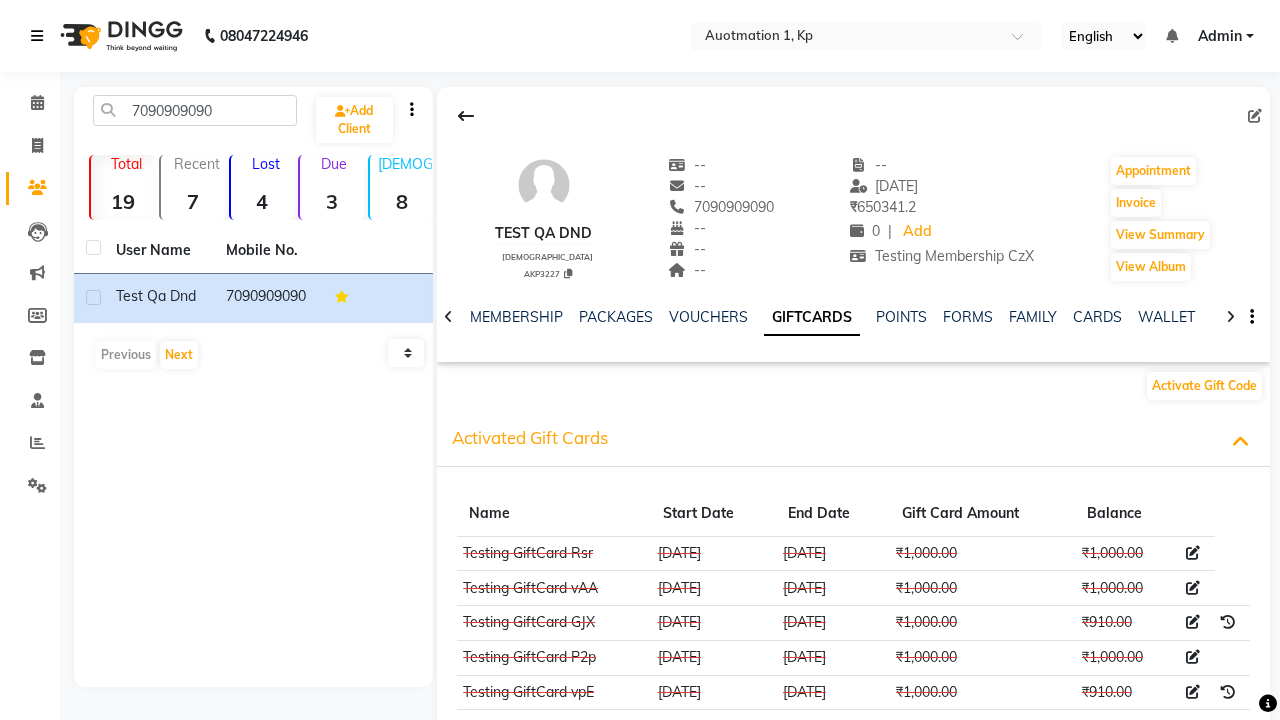 click at bounding box center [37, 36] 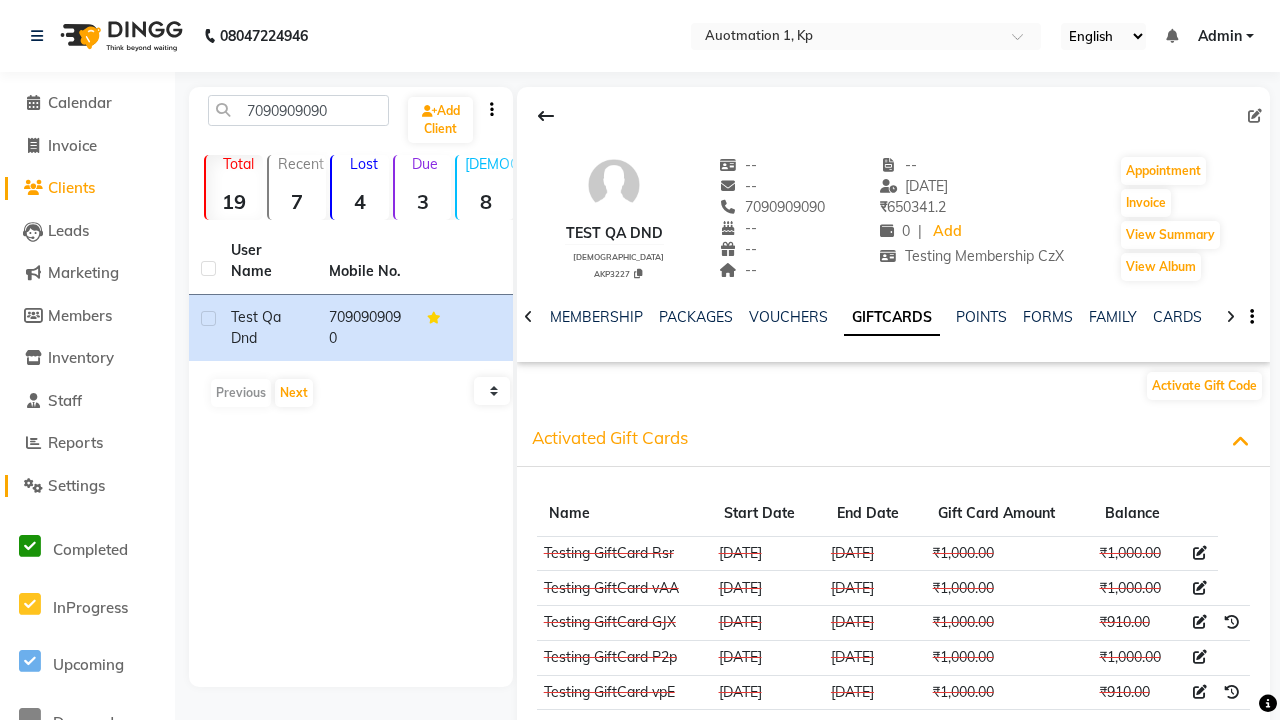 click on "Settings" 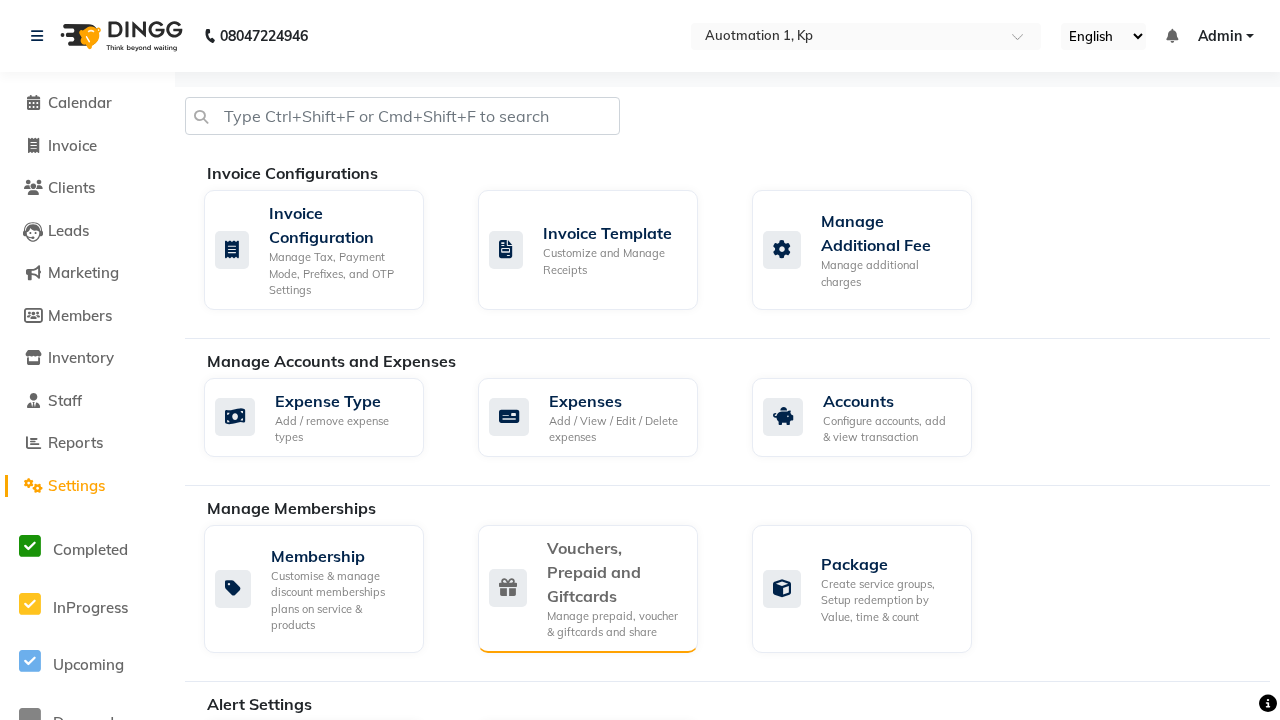 click on "Vouchers, Prepaid and Giftcards" 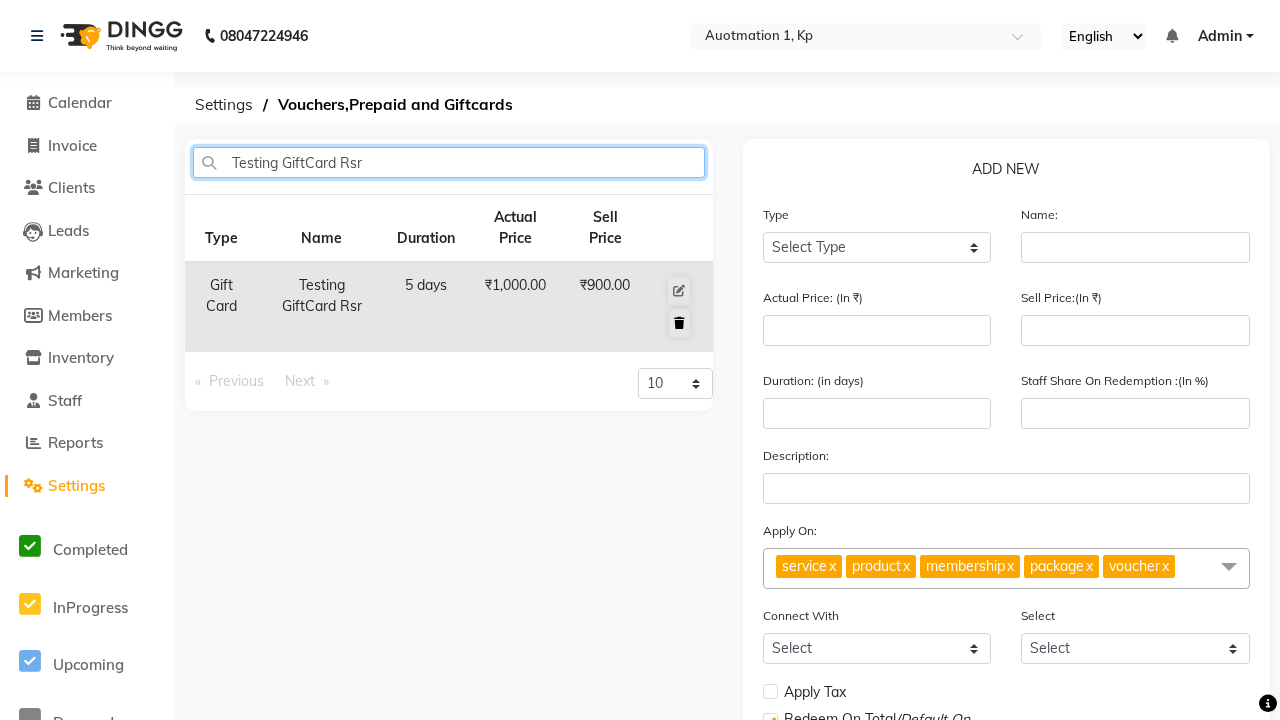 type on "Testing GiftCard Rsr" 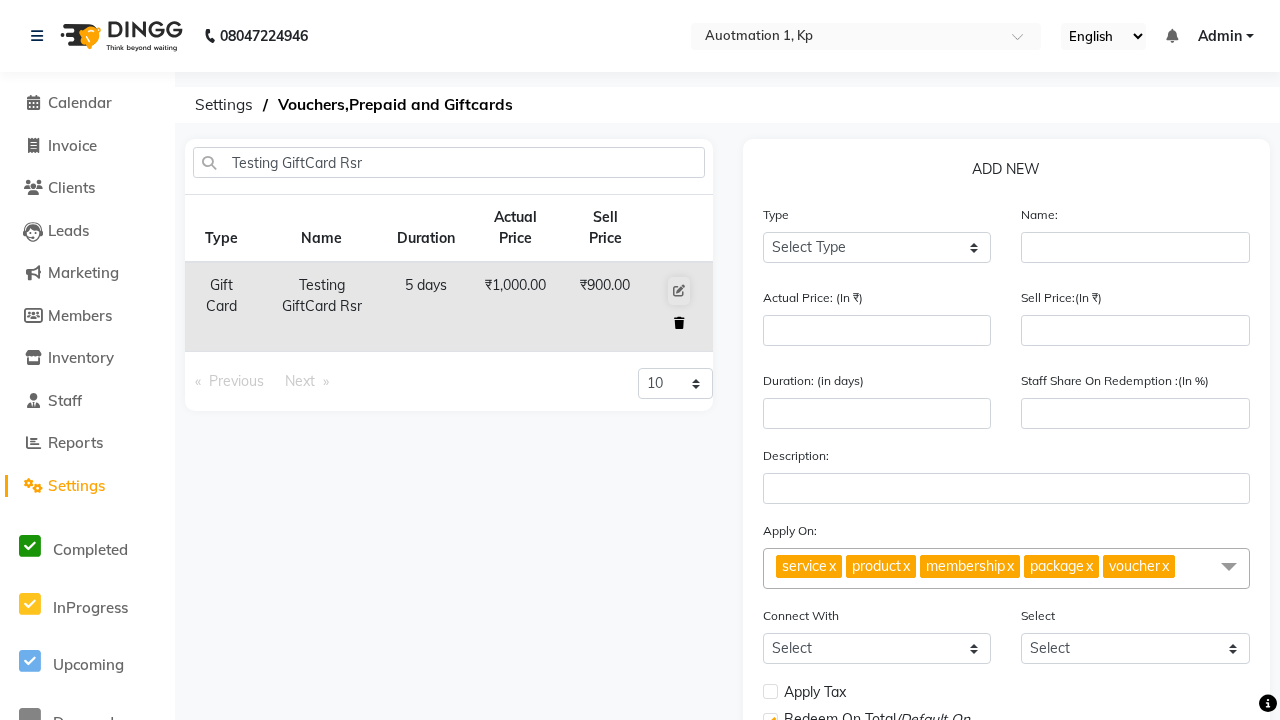 click 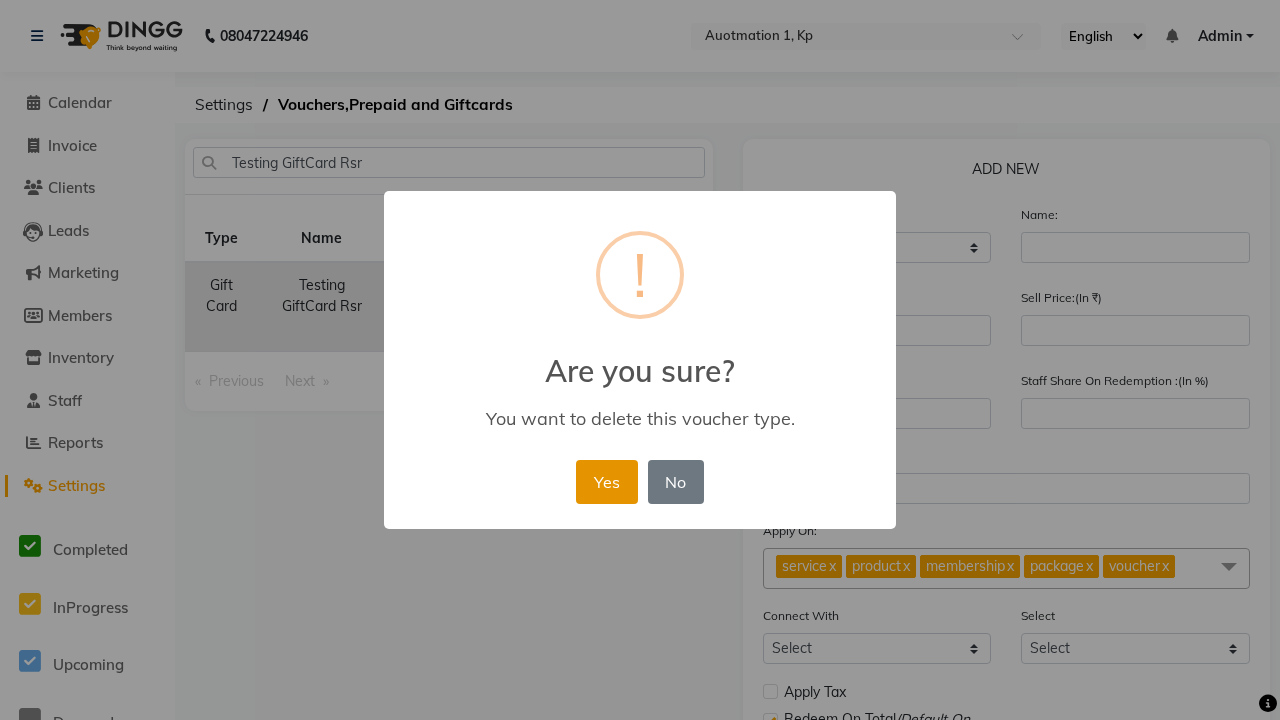 click on "Yes" at bounding box center [606, 482] 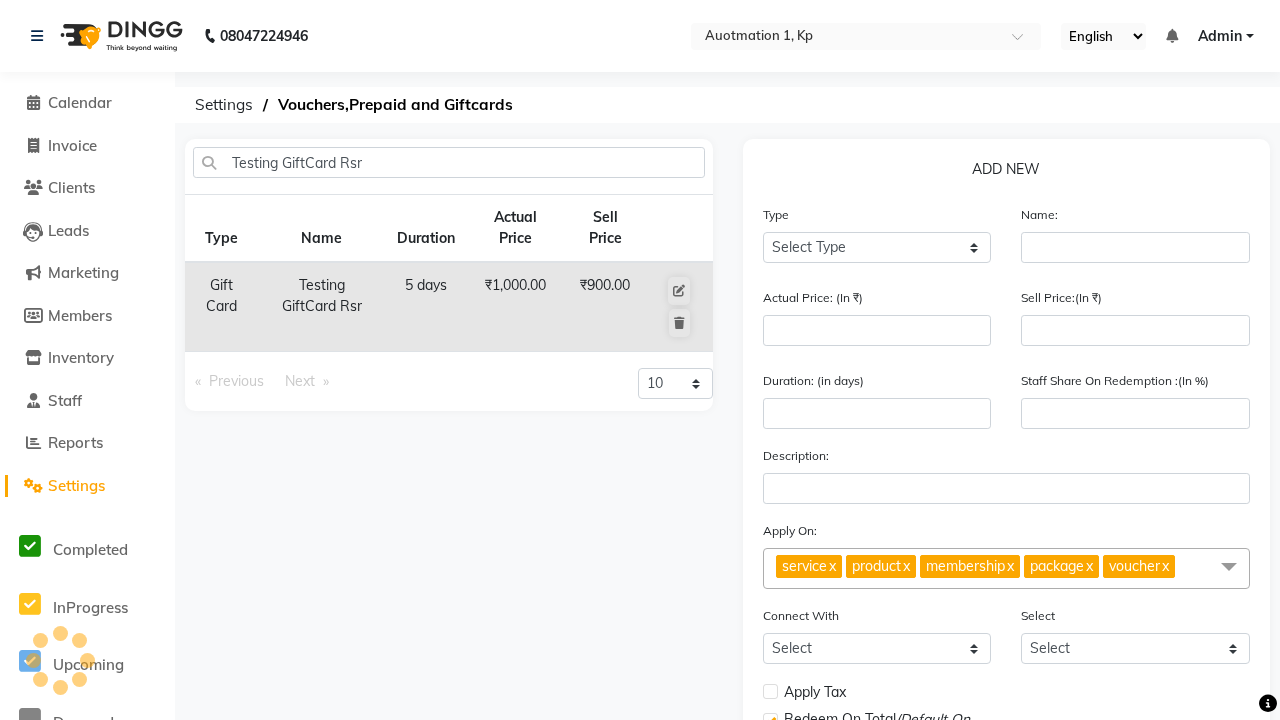 type 